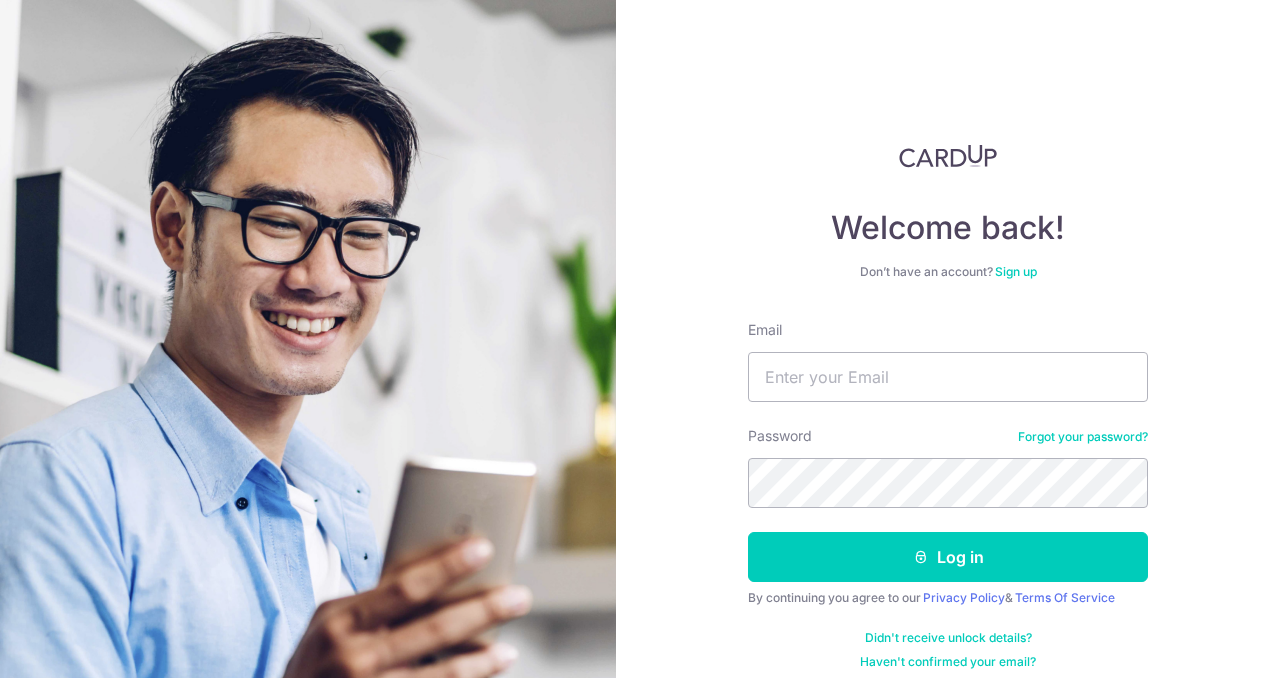 scroll, scrollTop: 0, scrollLeft: 0, axis: both 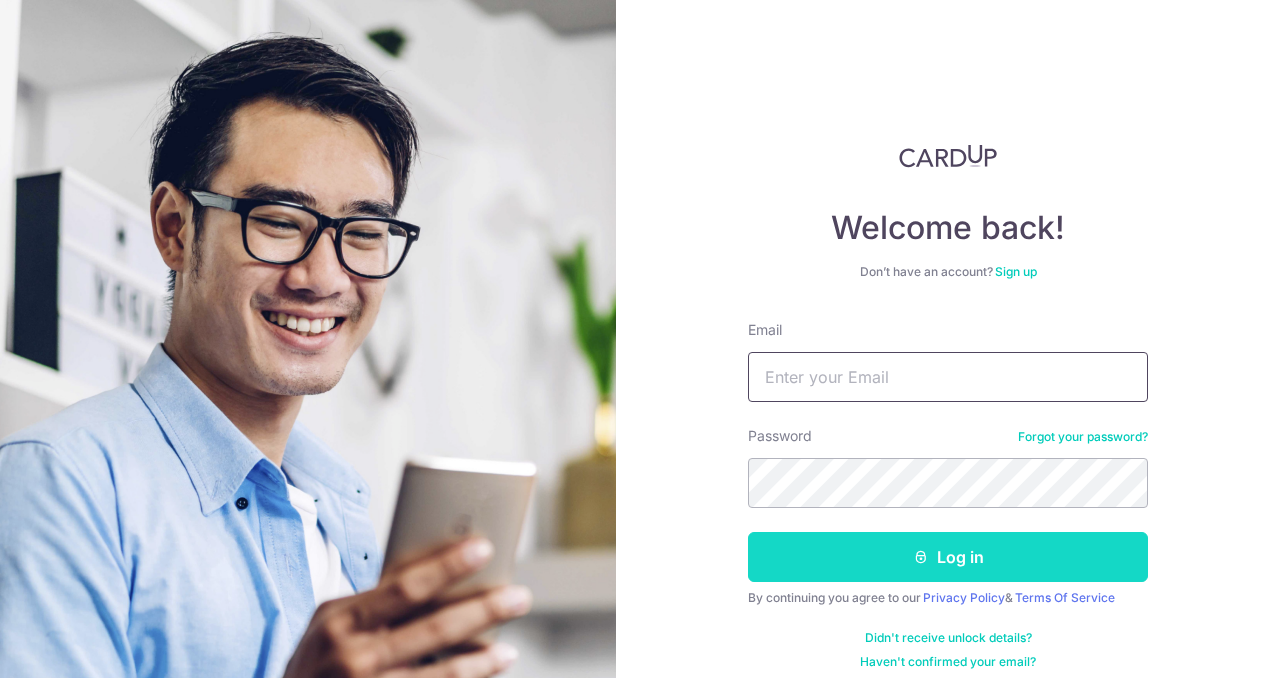 type on "[EMAIL]" 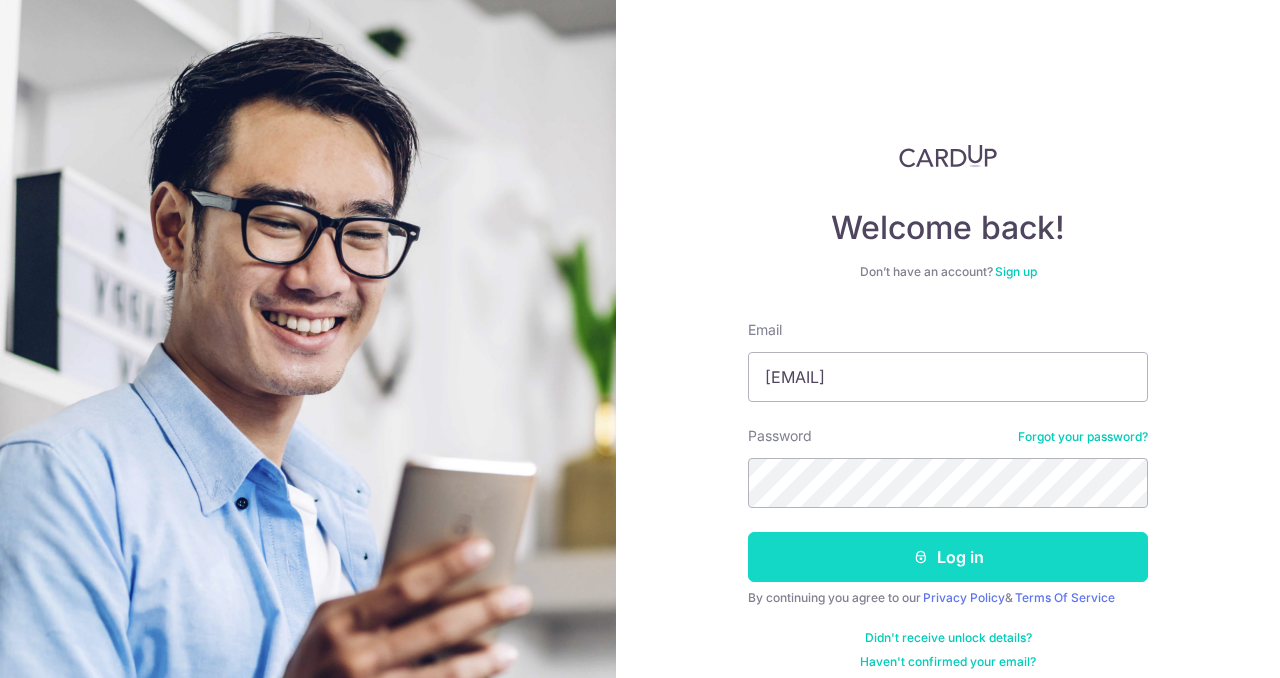 click on "Log in" at bounding box center (948, 557) 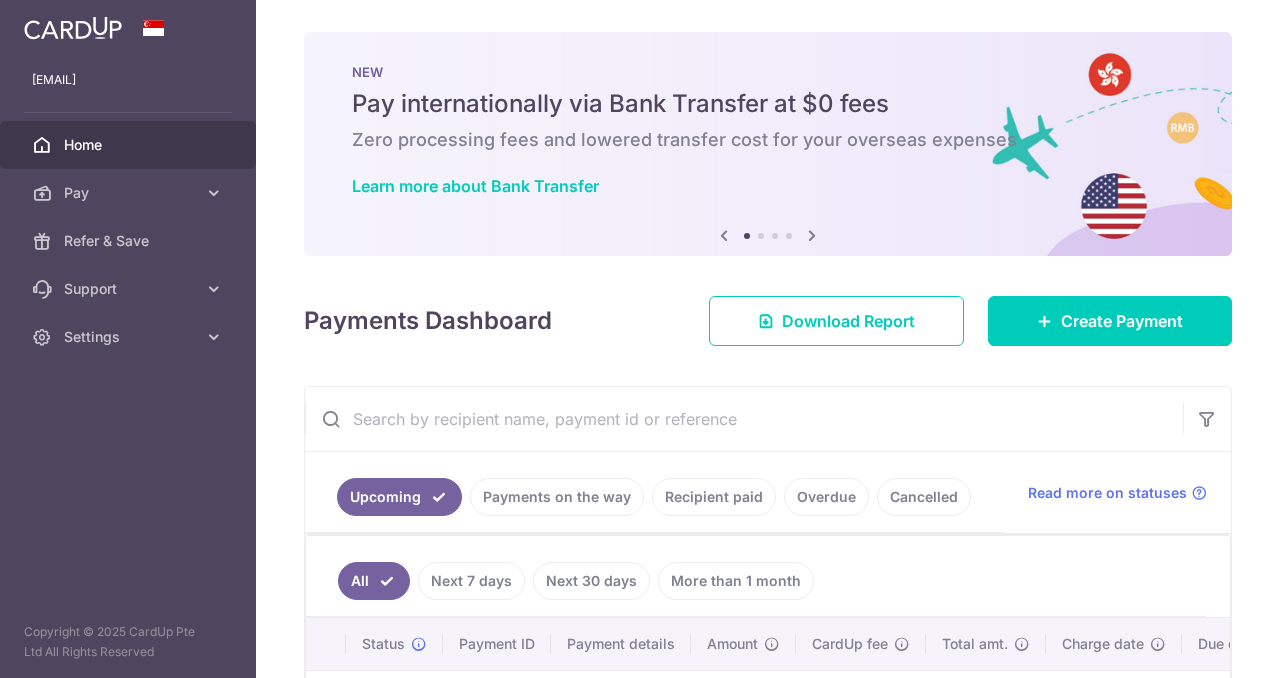 scroll, scrollTop: 0, scrollLeft: 0, axis: both 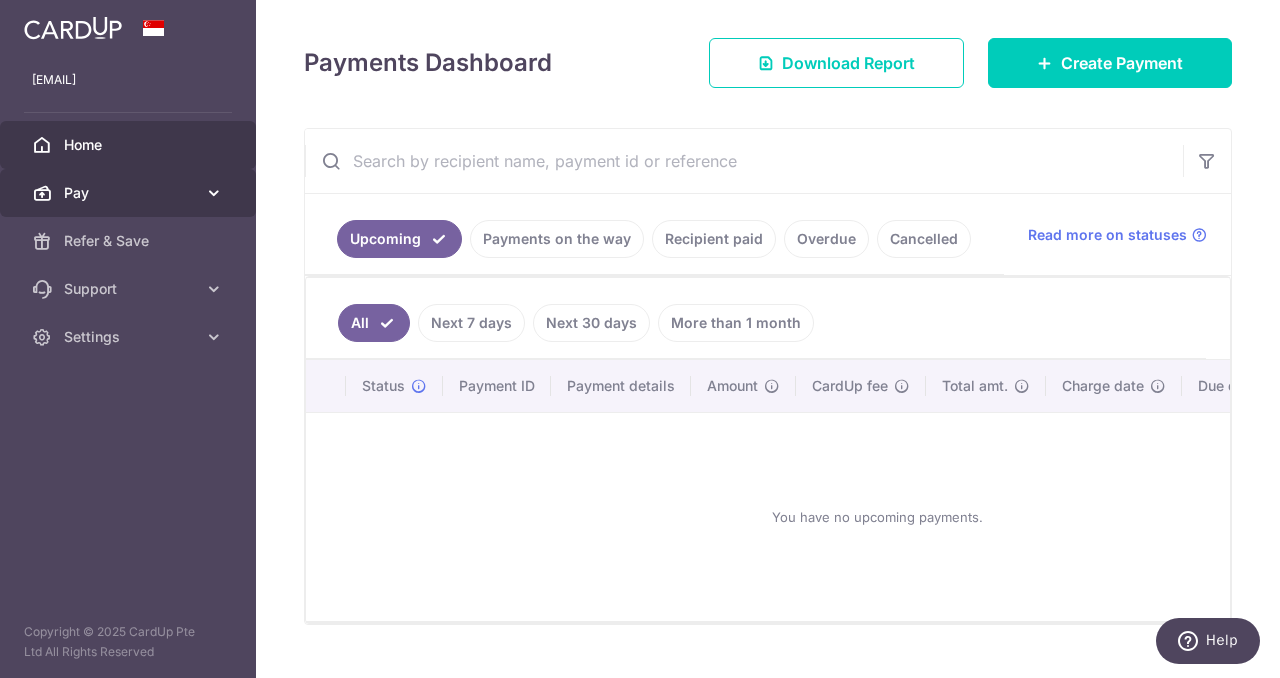 click on "Pay" at bounding box center (128, 193) 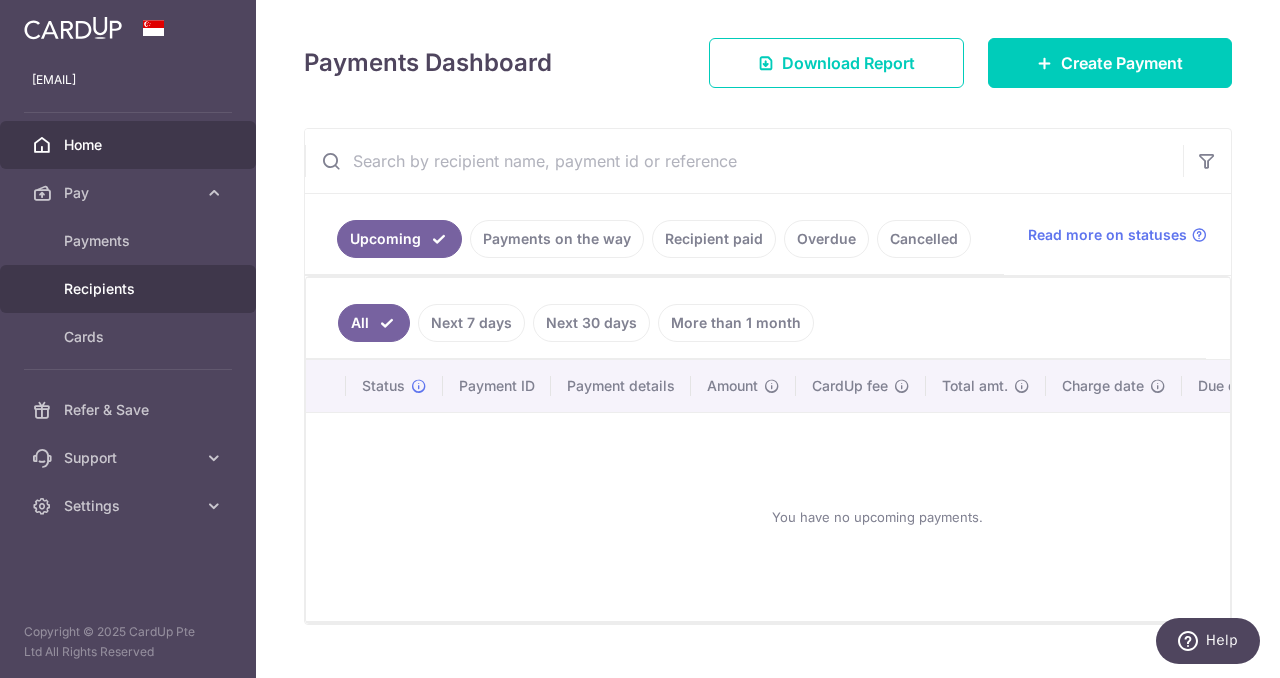 click on "Recipients" at bounding box center [130, 289] 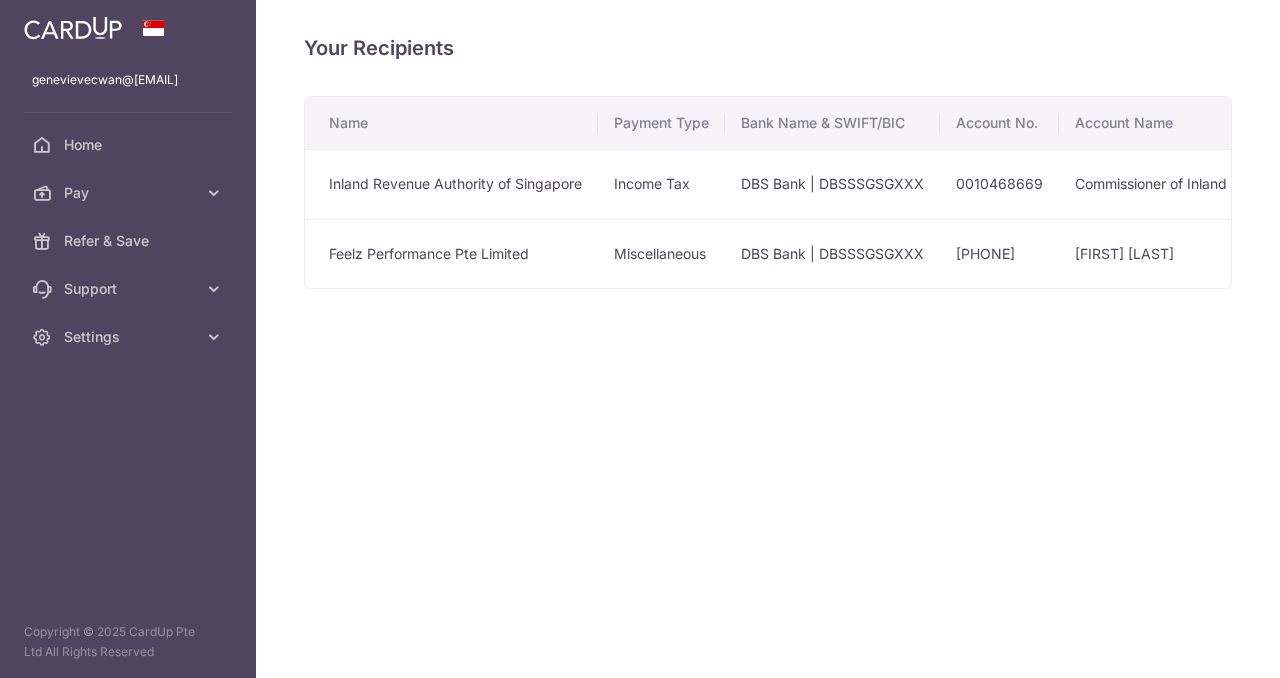 scroll, scrollTop: 0, scrollLeft: 0, axis: both 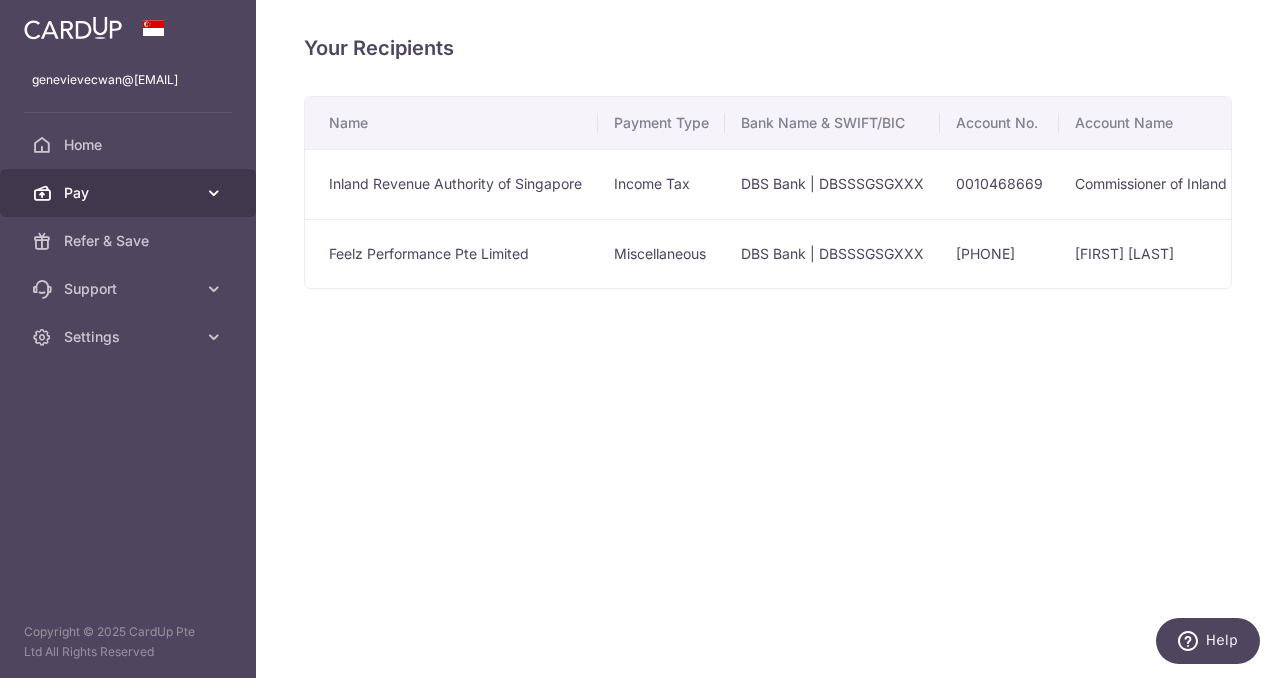 click at bounding box center (214, 193) 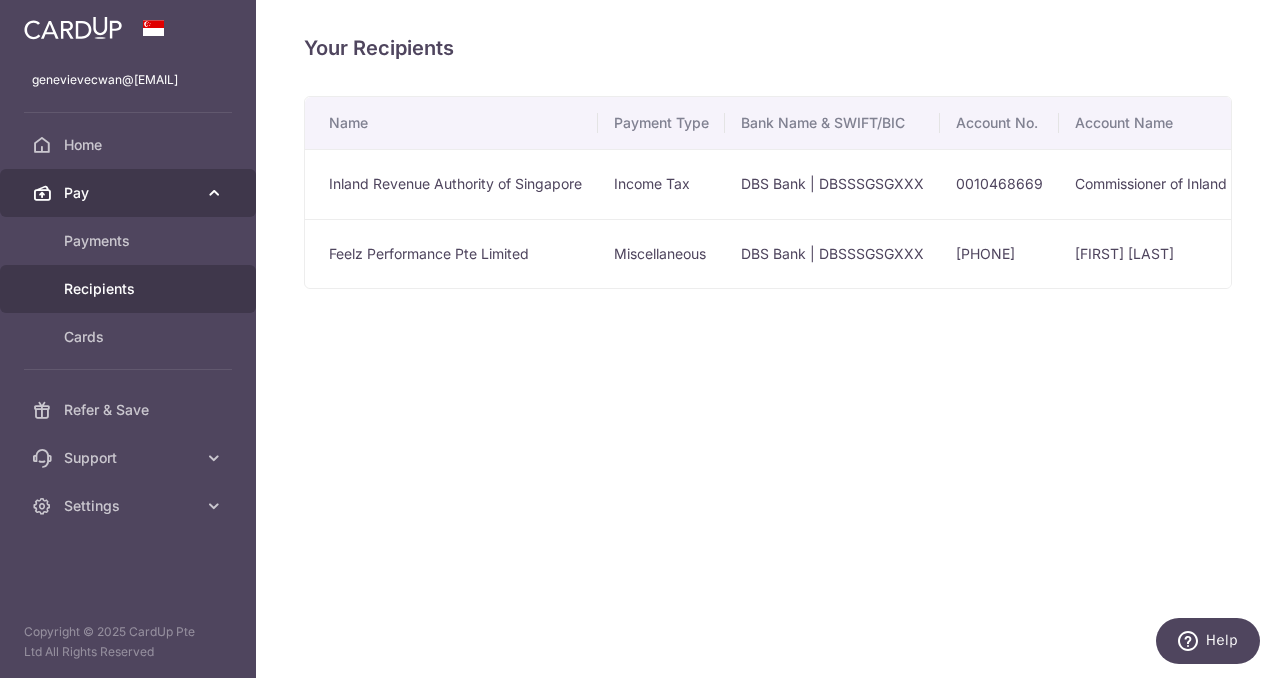 click on "Pay" at bounding box center [130, 193] 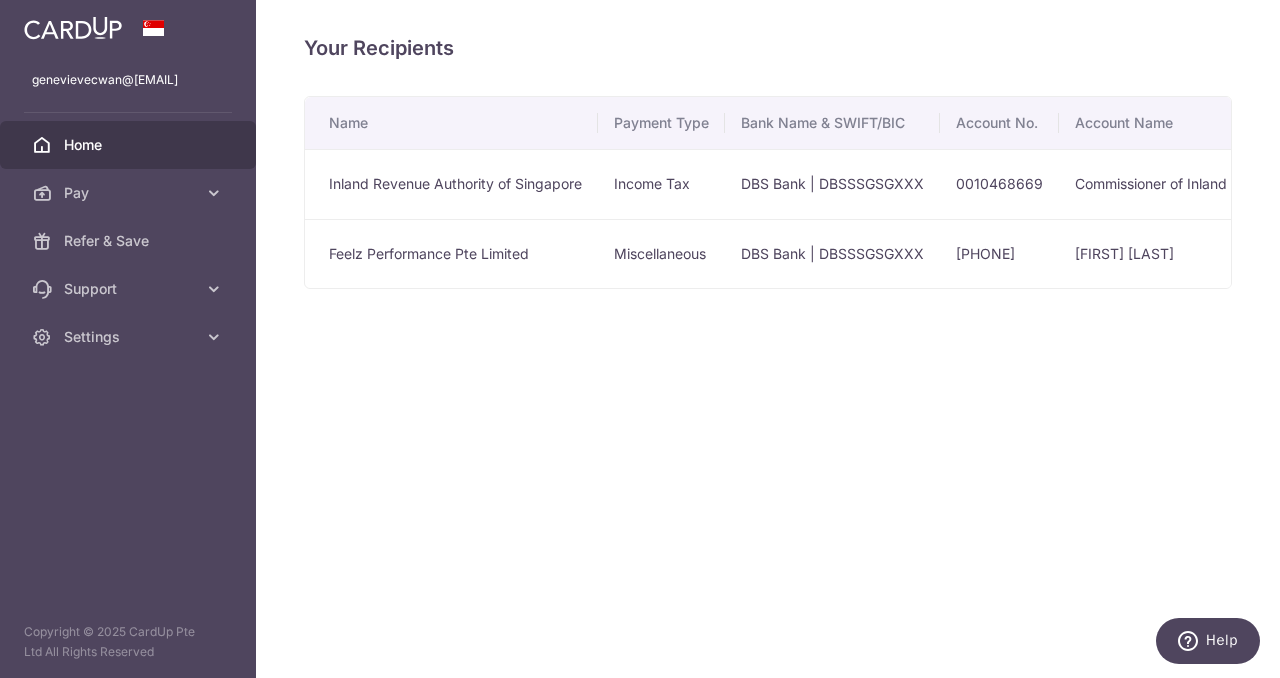 click on "Home" at bounding box center (130, 145) 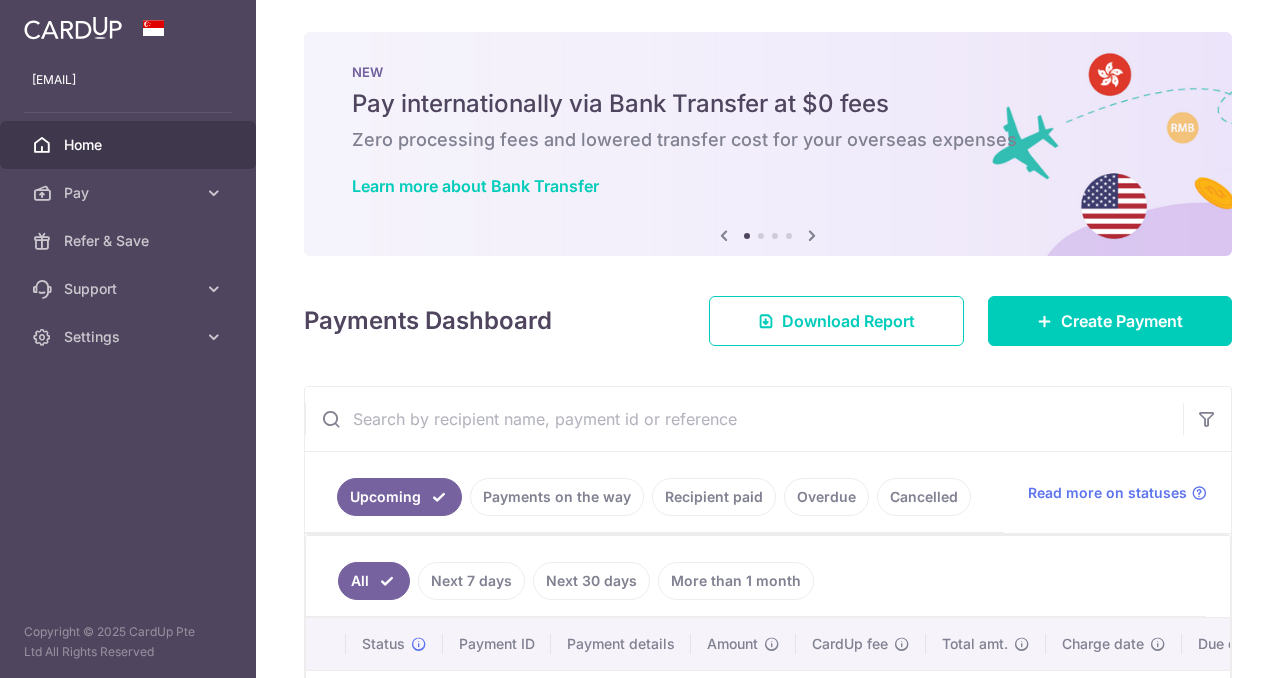 scroll, scrollTop: 0, scrollLeft: 0, axis: both 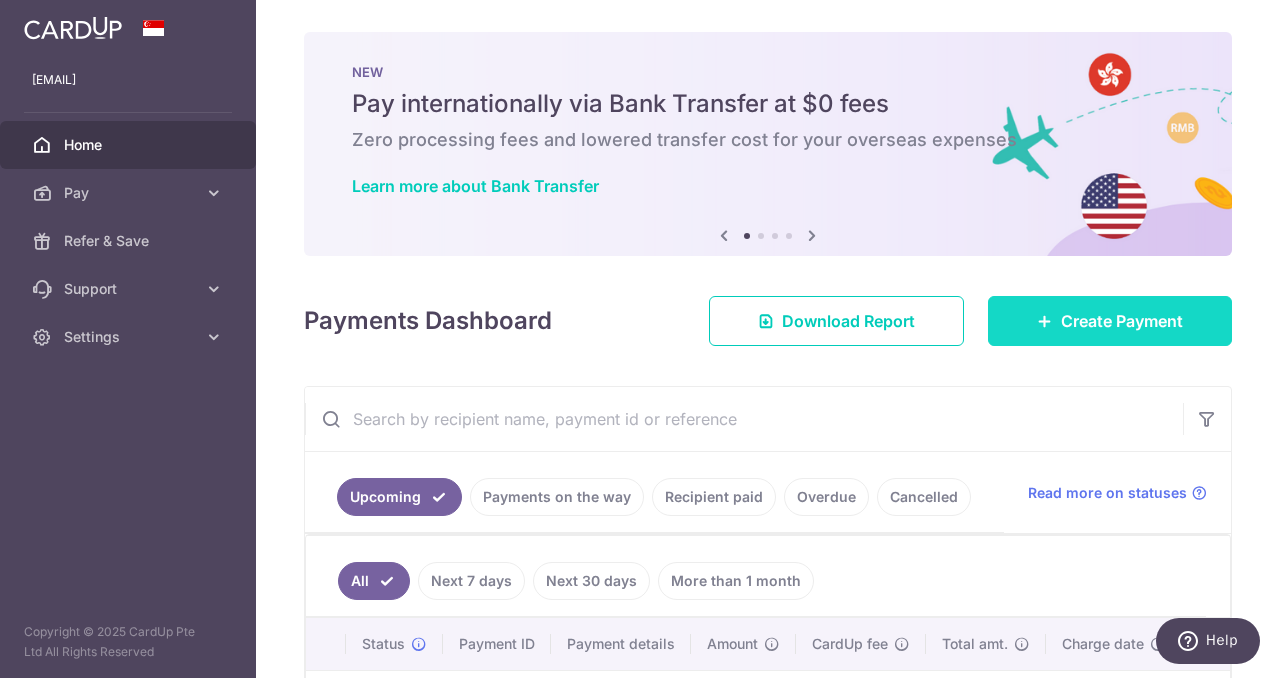 click on "Create Payment" at bounding box center (1122, 321) 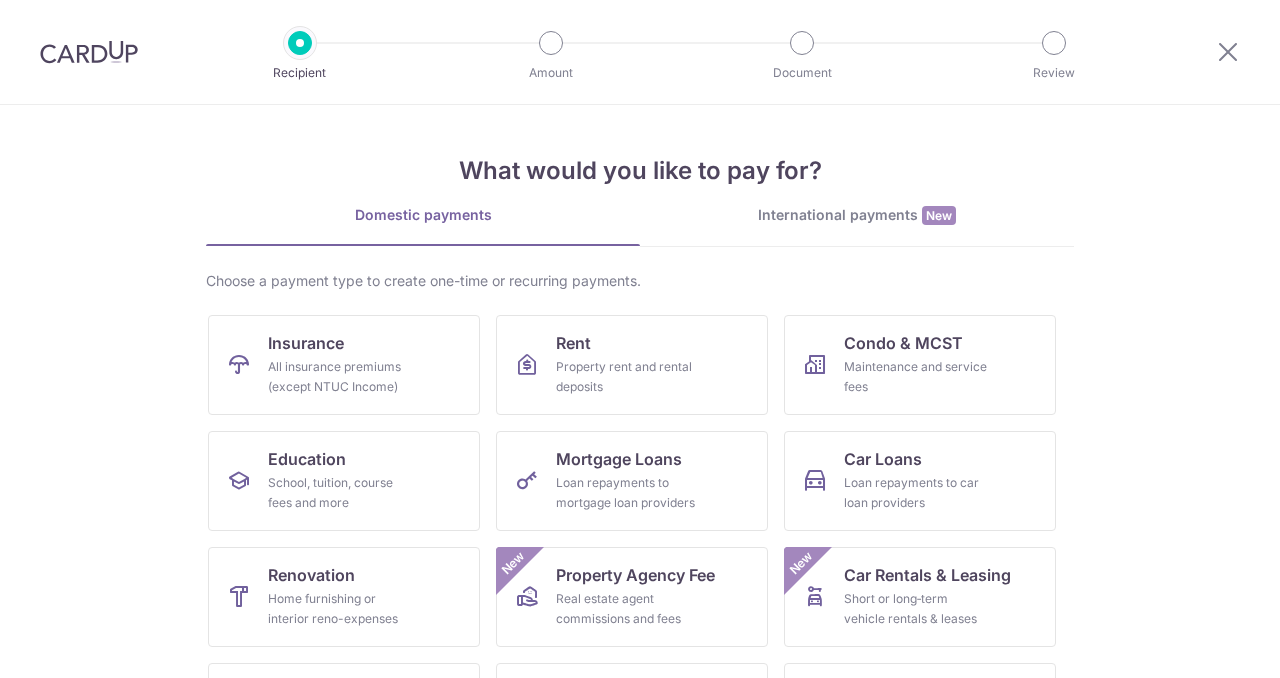 scroll, scrollTop: 0, scrollLeft: 0, axis: both 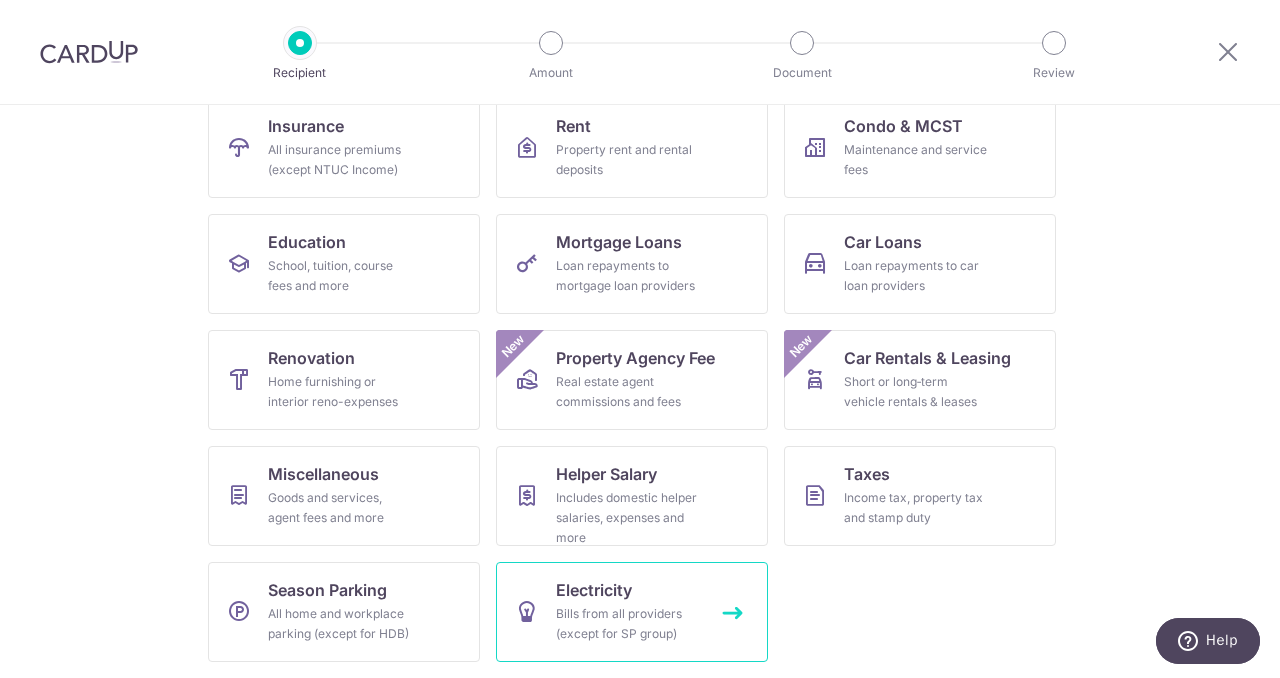 click on "Bills from all providers (except for SP group)" at bounding box center [628, 624] 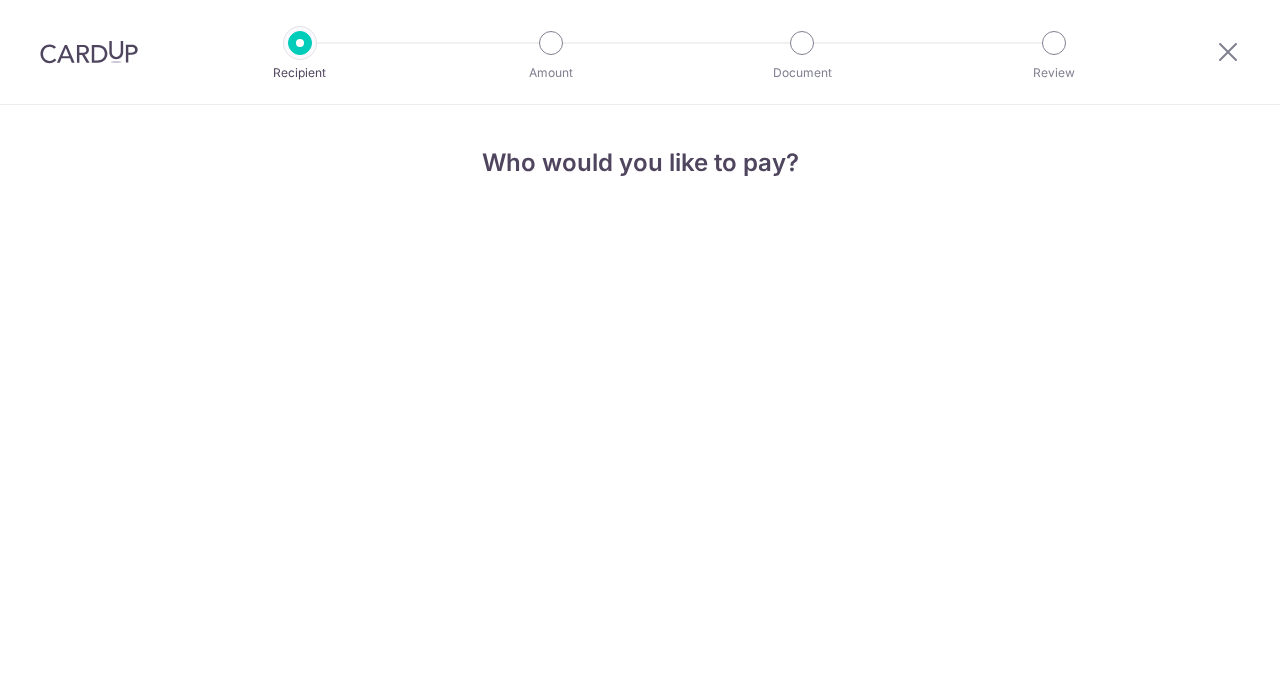 scroll, scrollTop: 0, scrollLeft: 0, axis: both 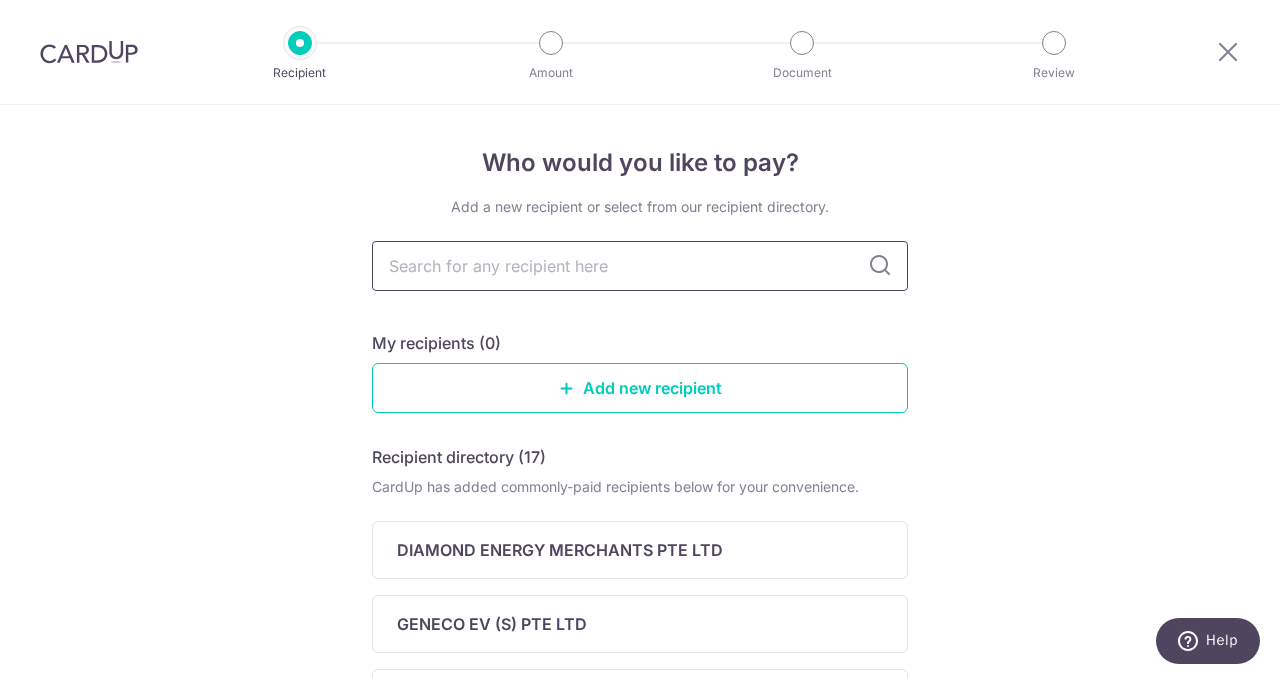 click at bounding box center [640, 266] 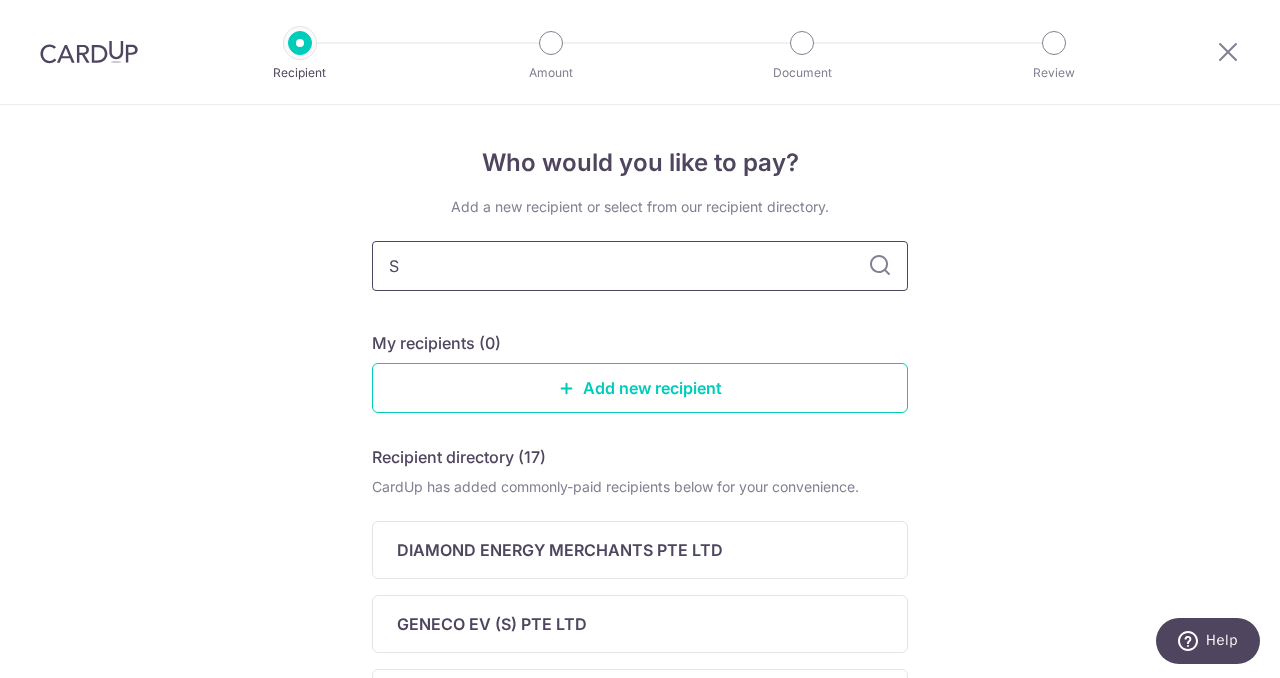 type on "SP" 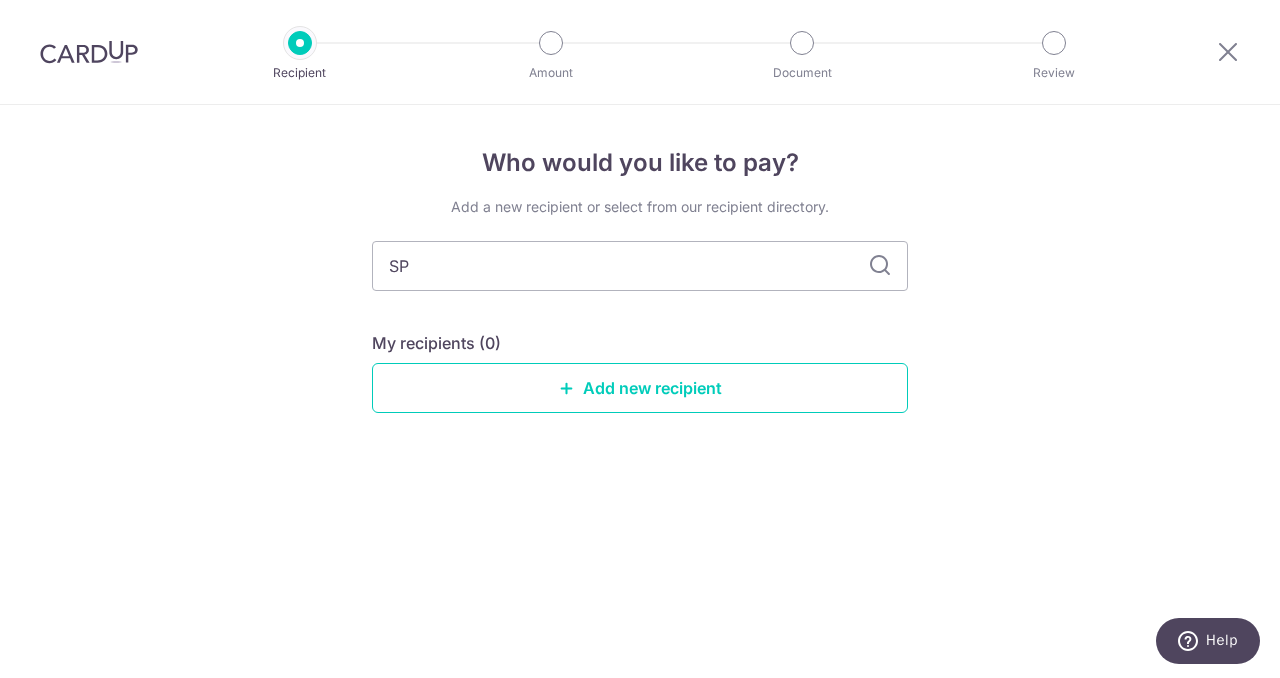 click at bounding box center (880, 266) 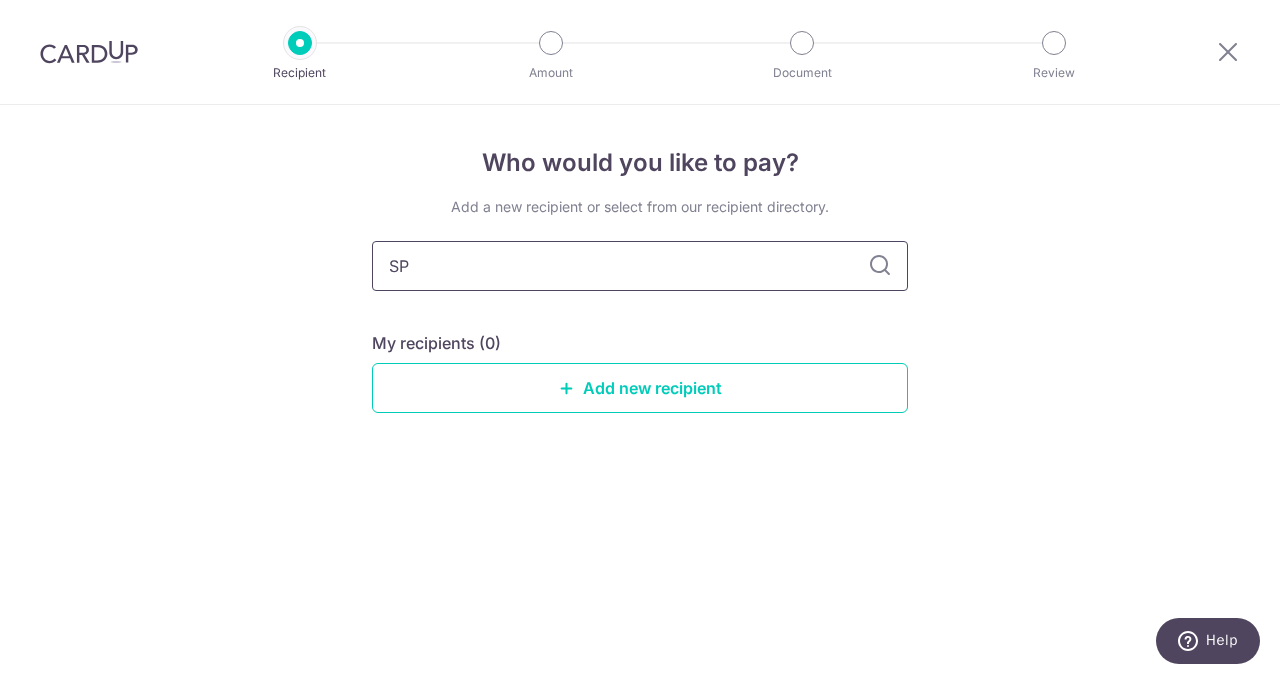 click on "SP" at bounding box center [640, 266] 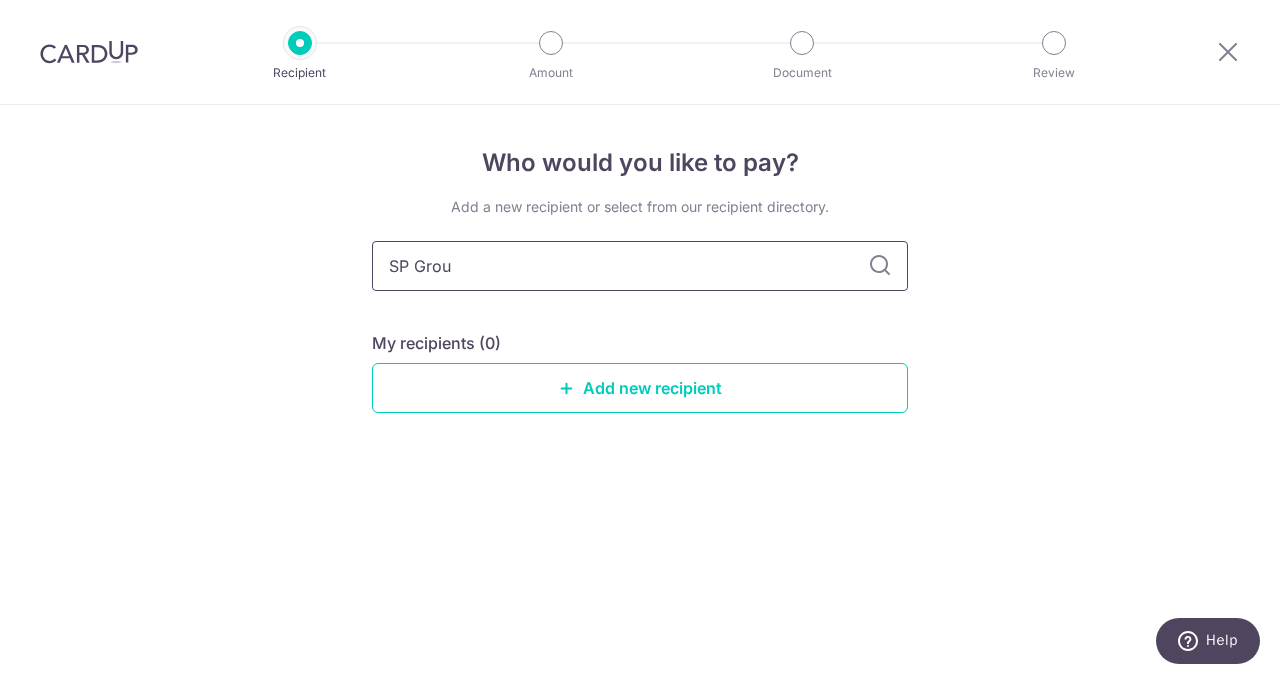 type on "SP Group" 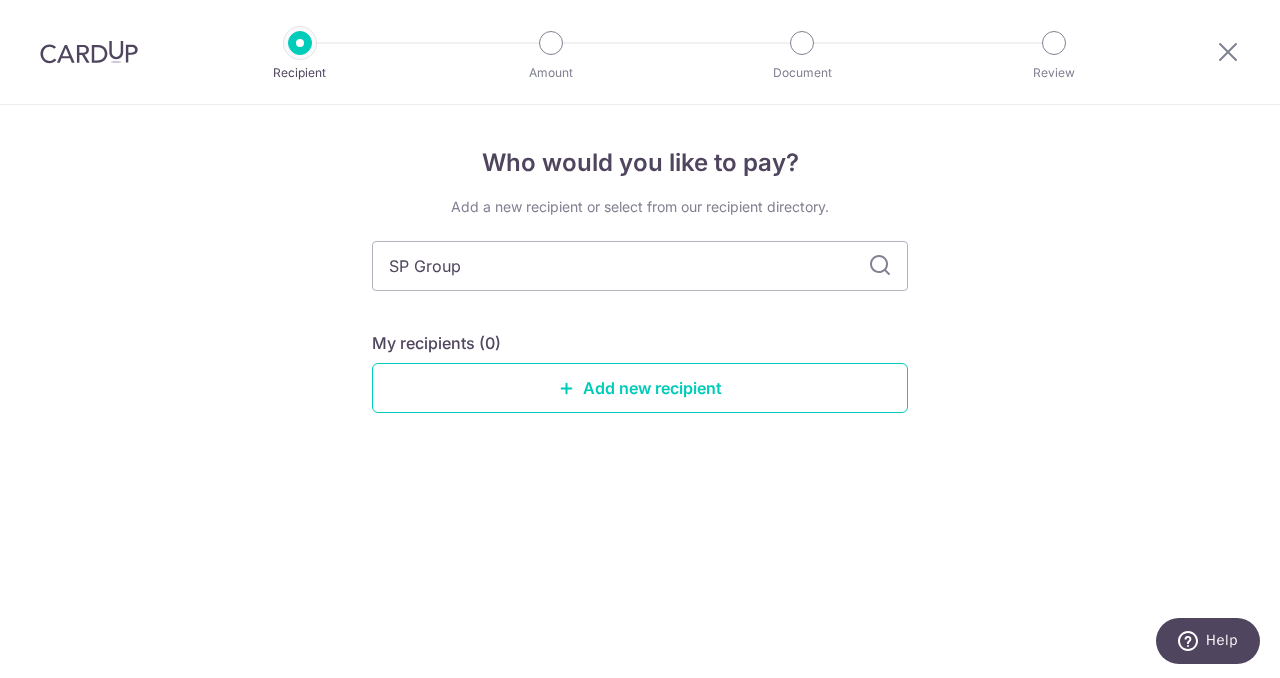 click at bounding box center [880, 266] 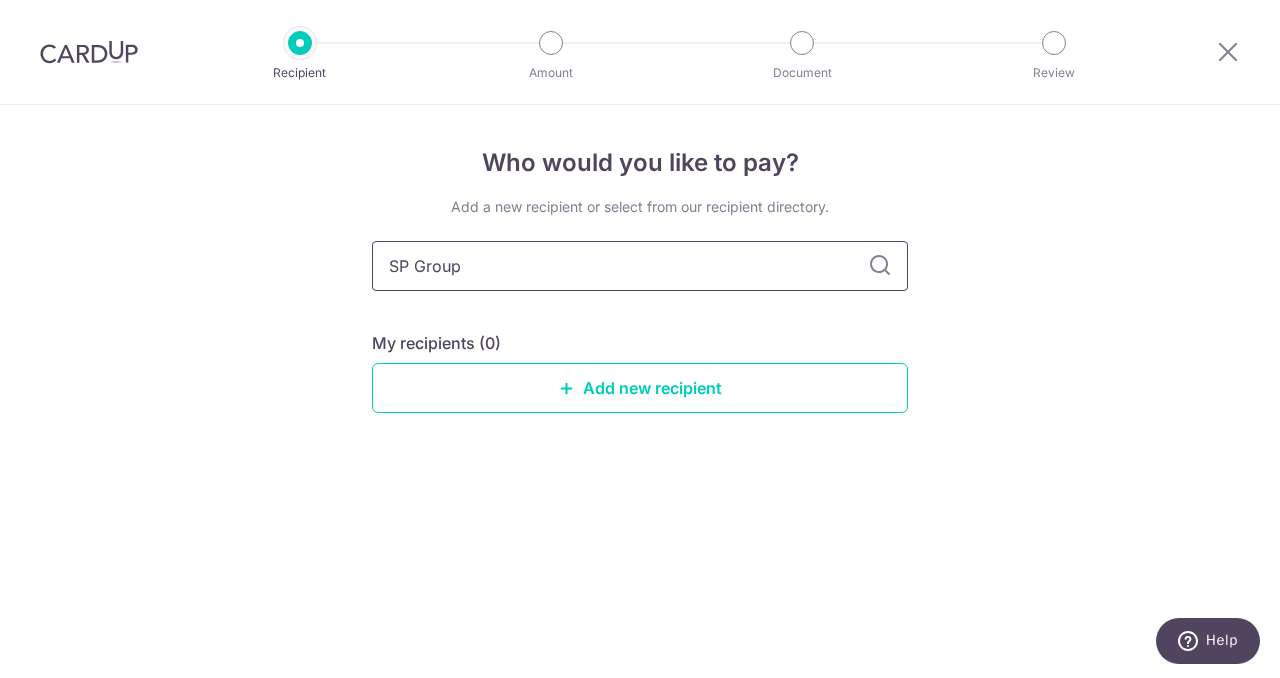 click on "SP Group" at bounding box center (640, 266) 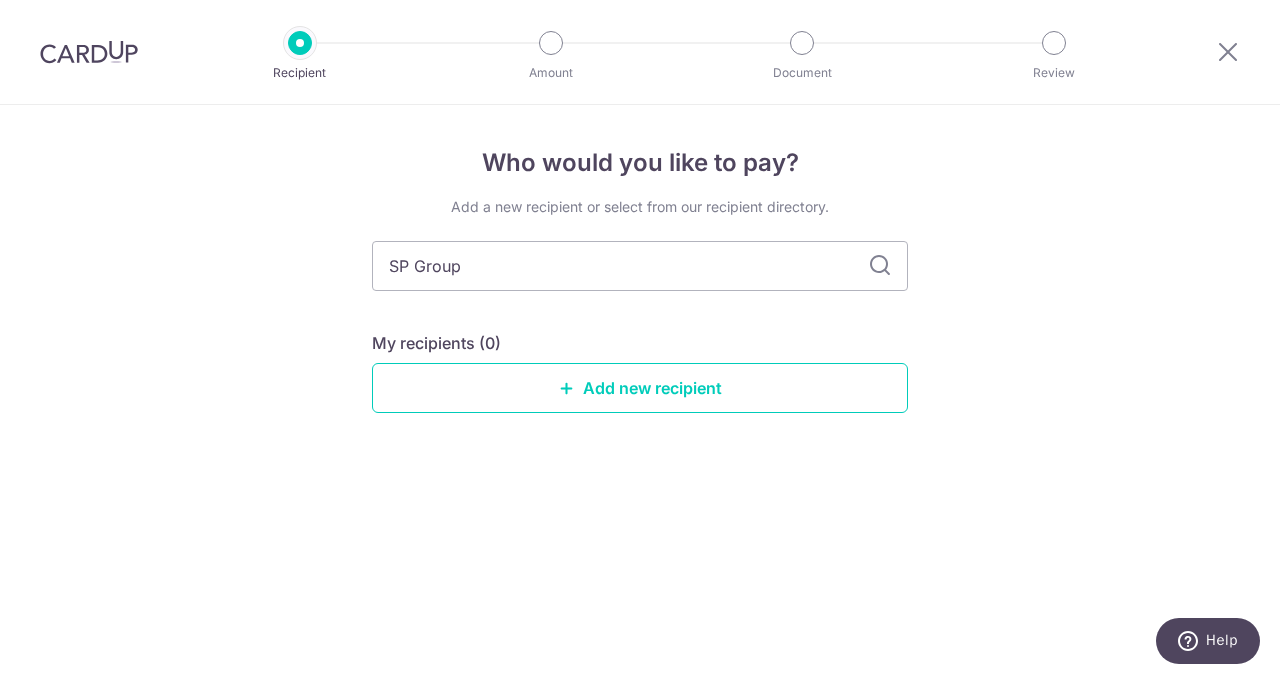 click at bounding box center (880, 266) 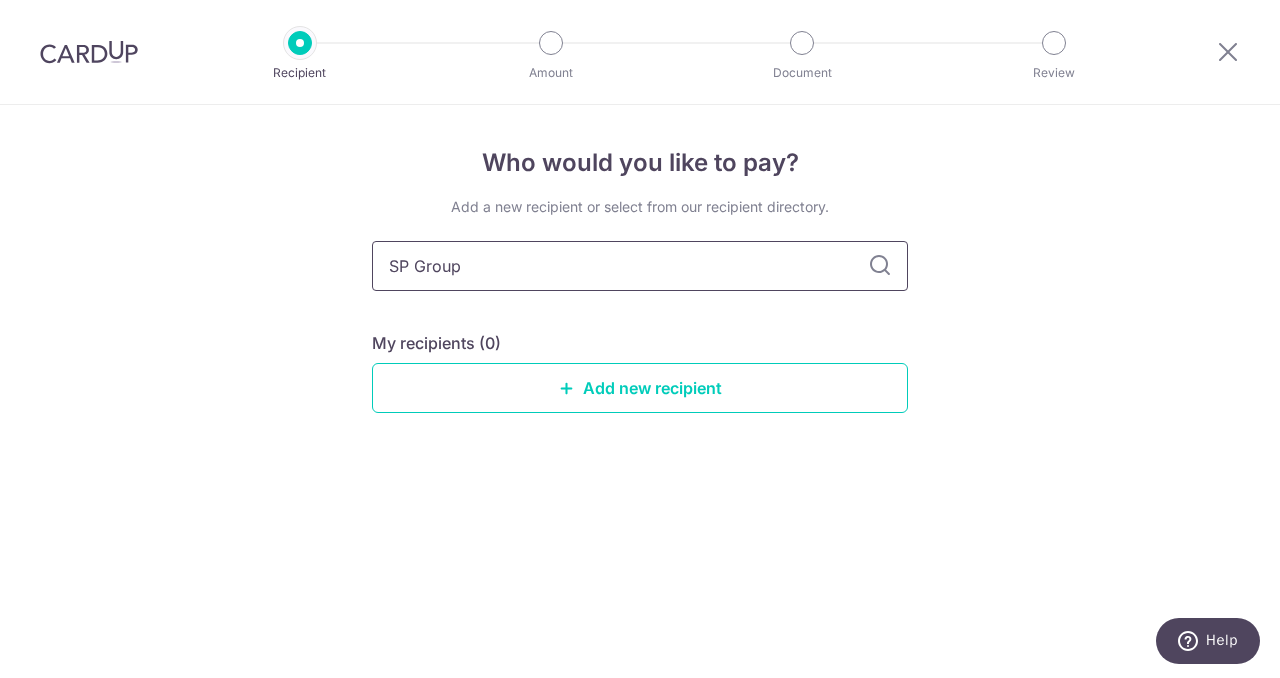 click on "SP Group" at bounding box center (640, 266) 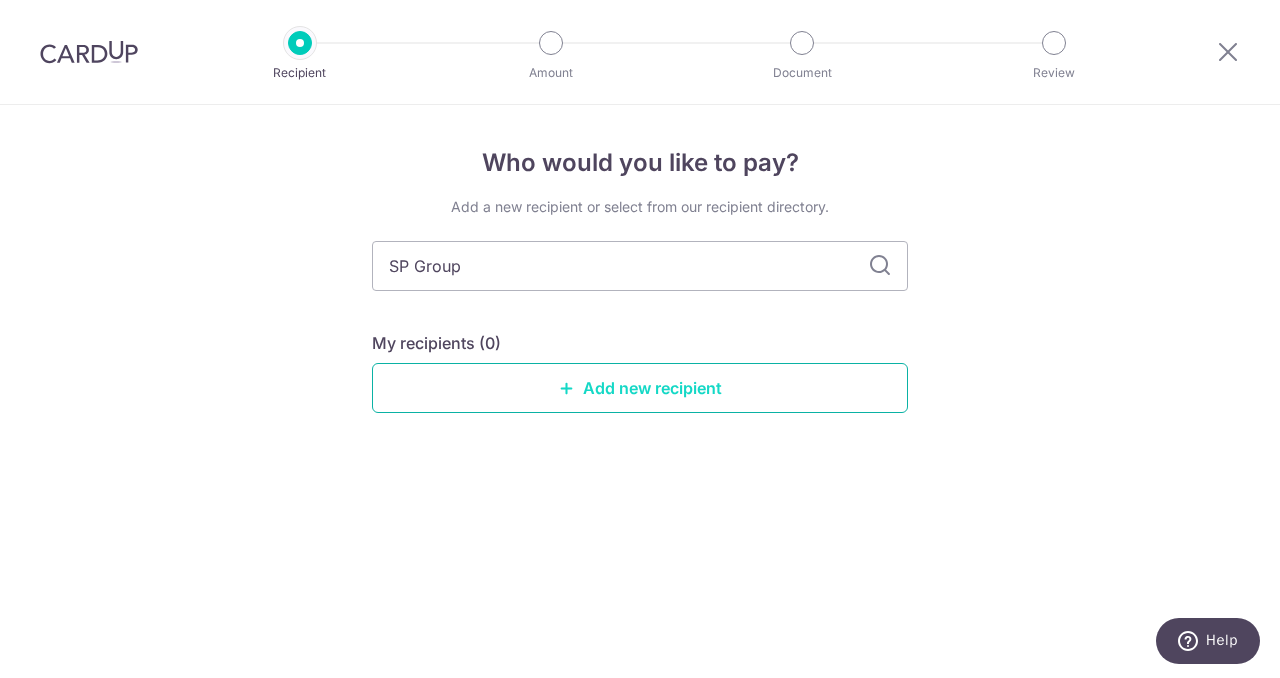 click on "Add new recipient" at bounding box center [640, 388] 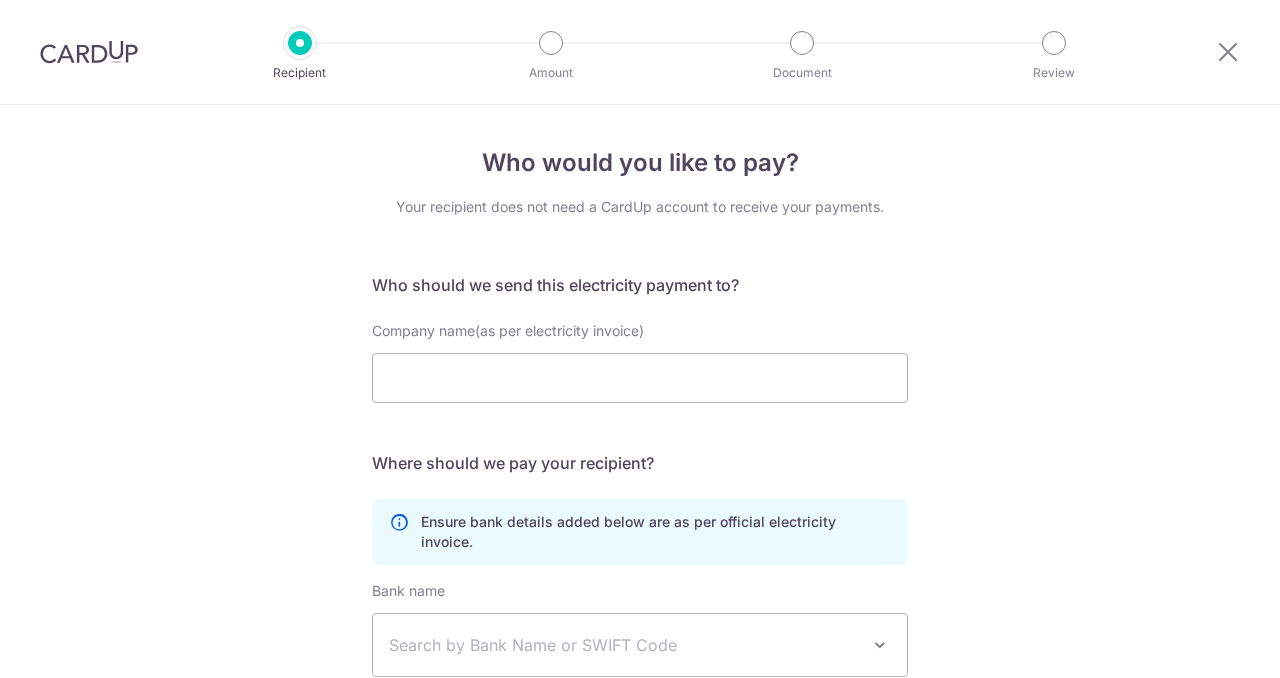scroll, scrollTop: 0, scrollLeft: 0, axis: both 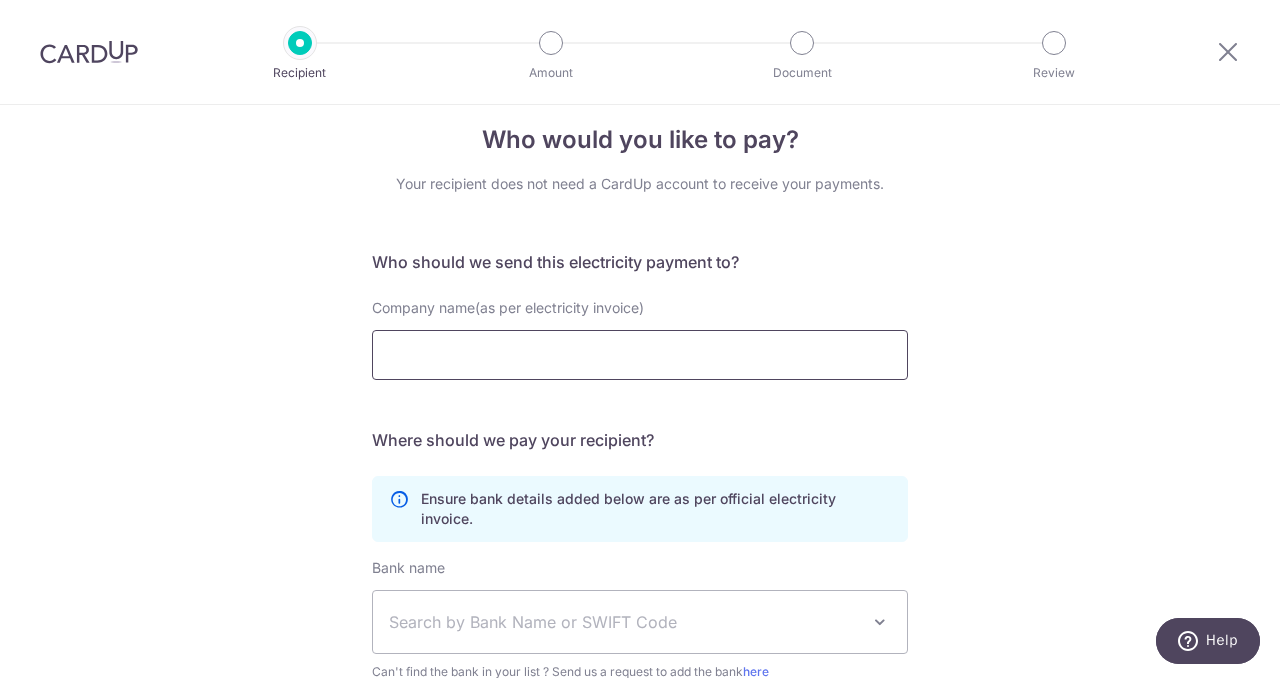 click on "Company name(as per electricity invoice)" at bounding box center (640, 355) 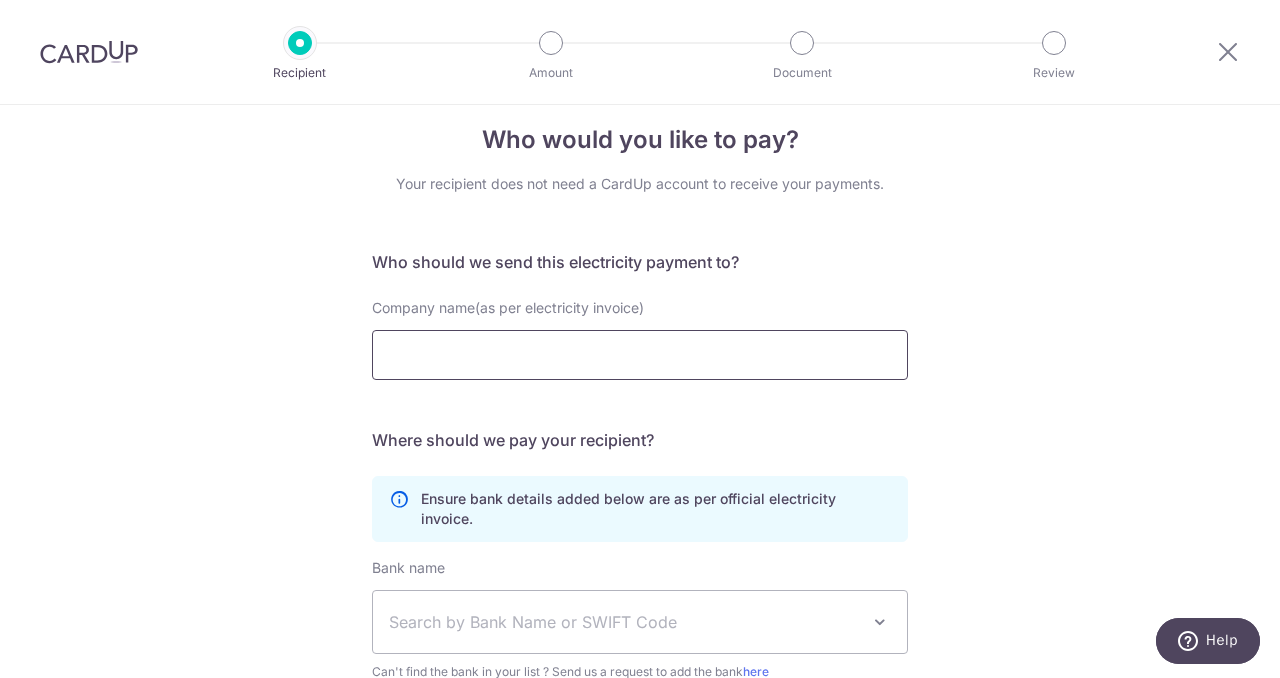 click on "Company name(as per electricity invoice)" at bounding box center (640, 355) 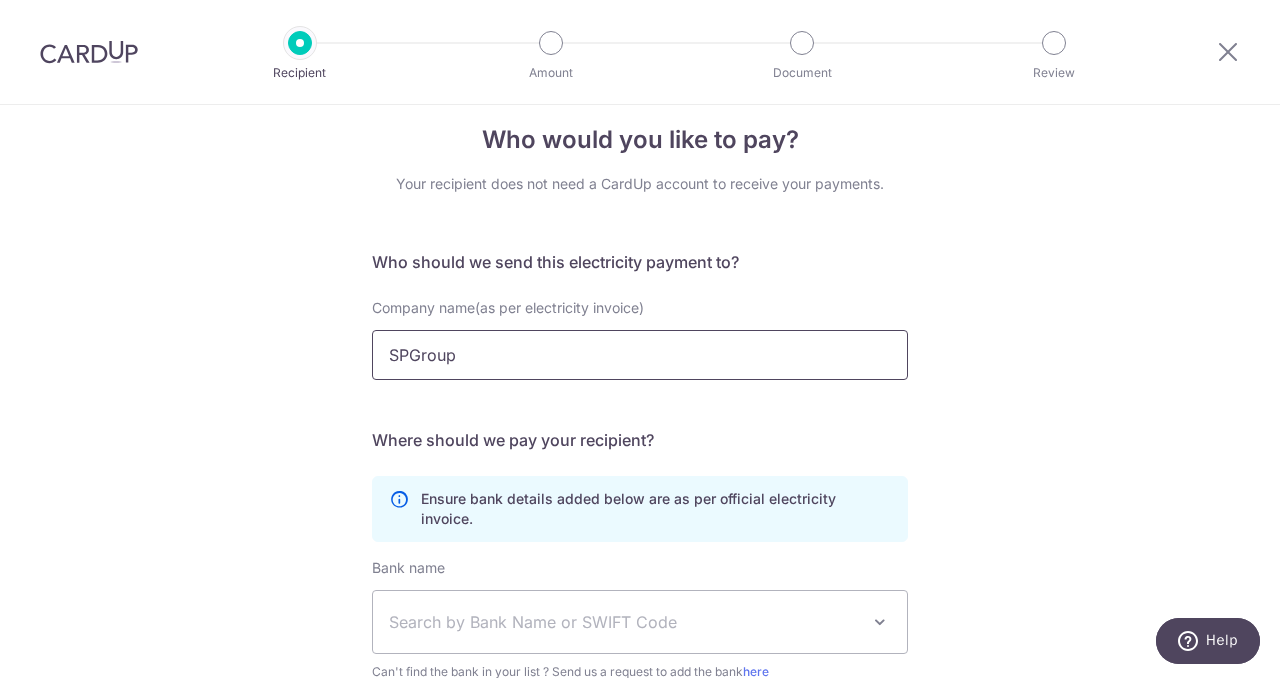 click on "Submit Request" at bounding box center (0, 0) 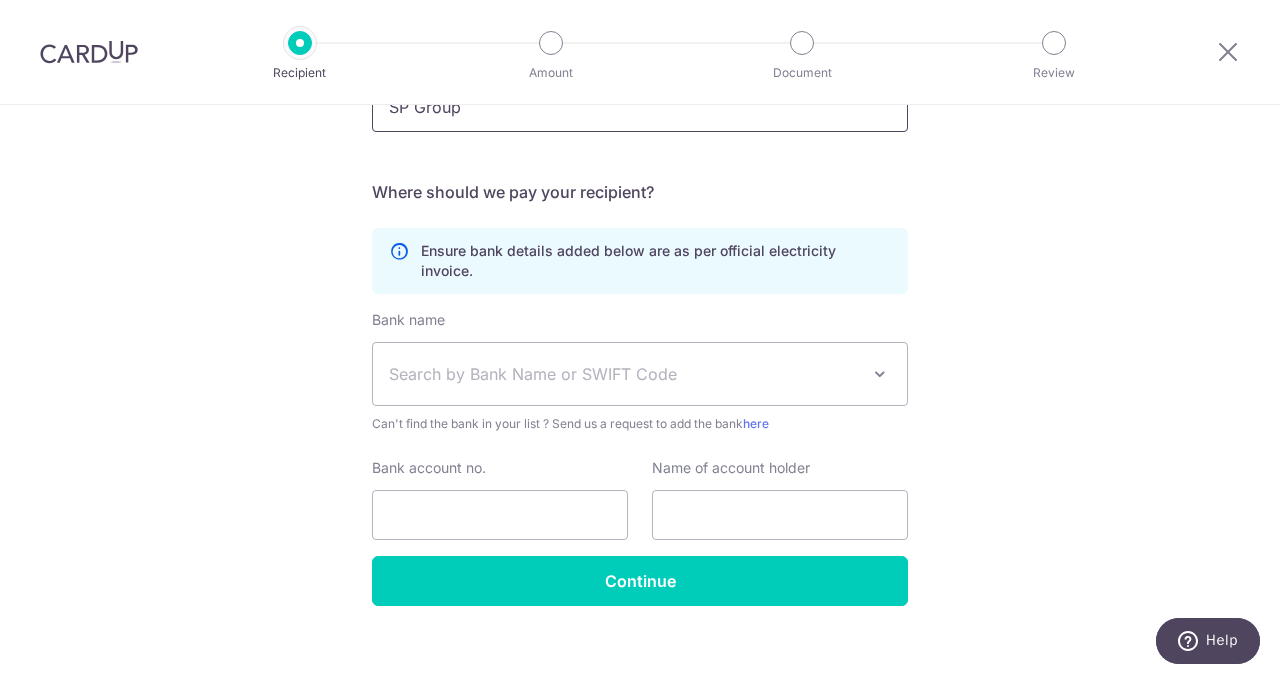 scroll, scrollTop: 273, scrollLeft: 0, axis: vertical 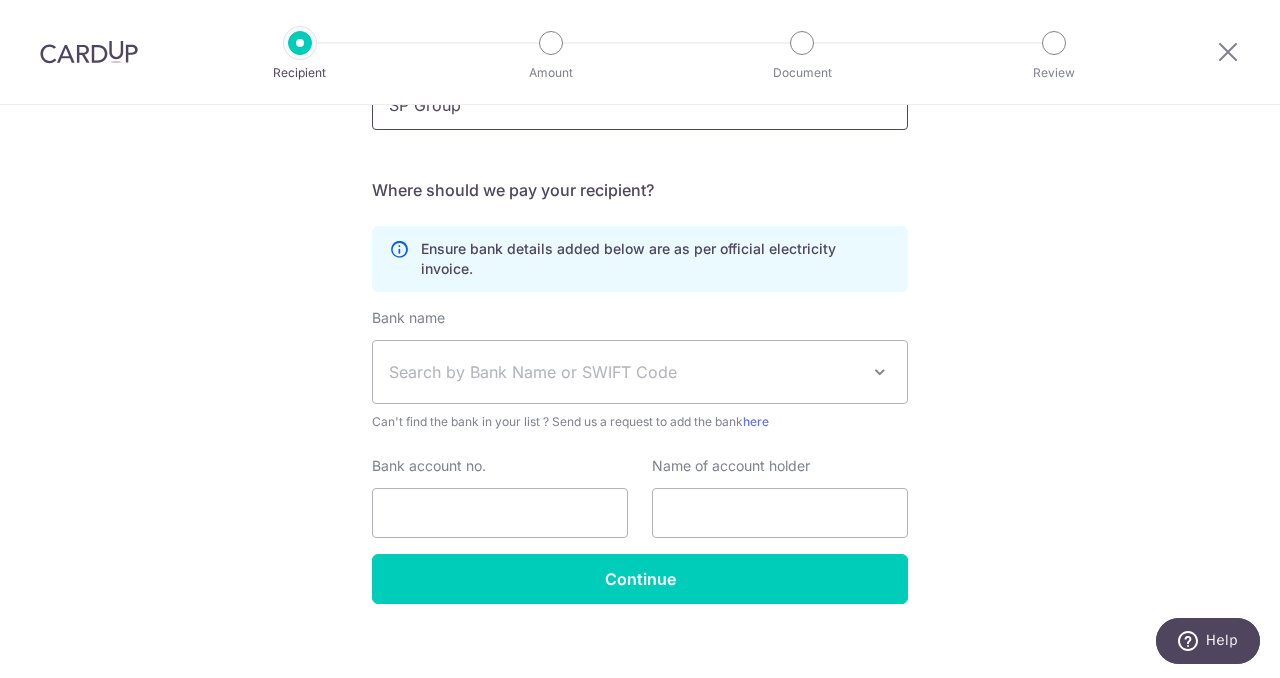 type on "SP Group" 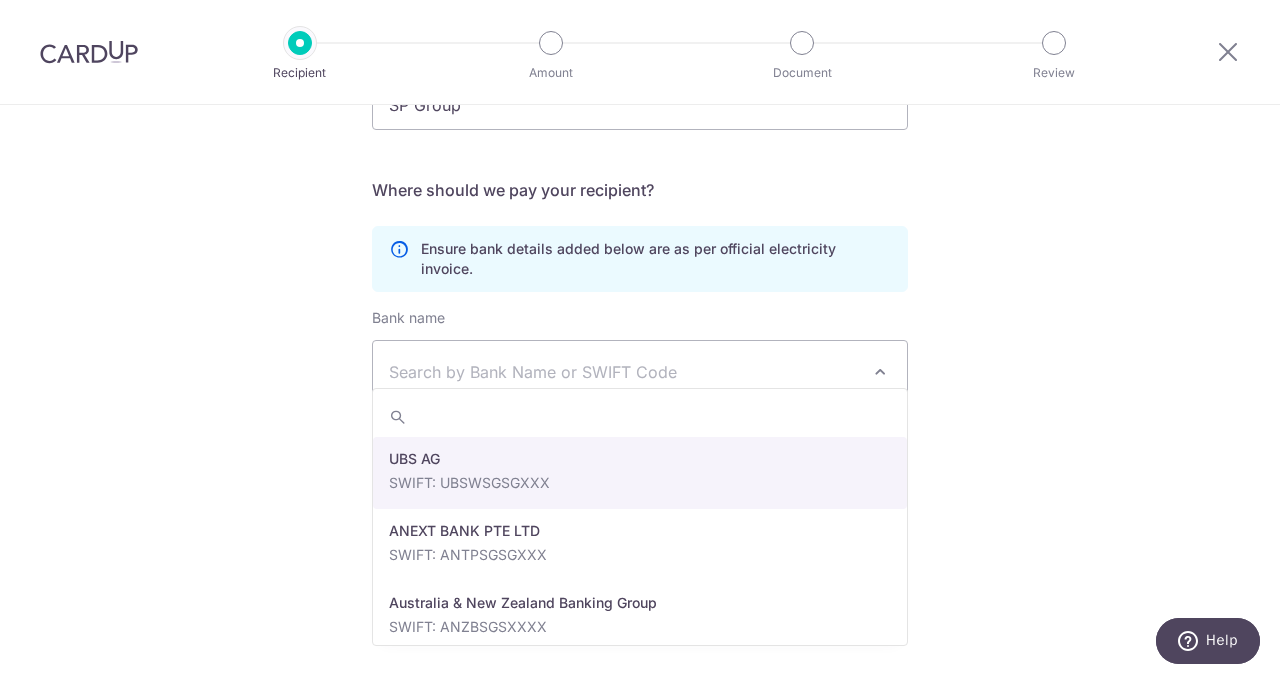 click at bounding box center (880, 372) 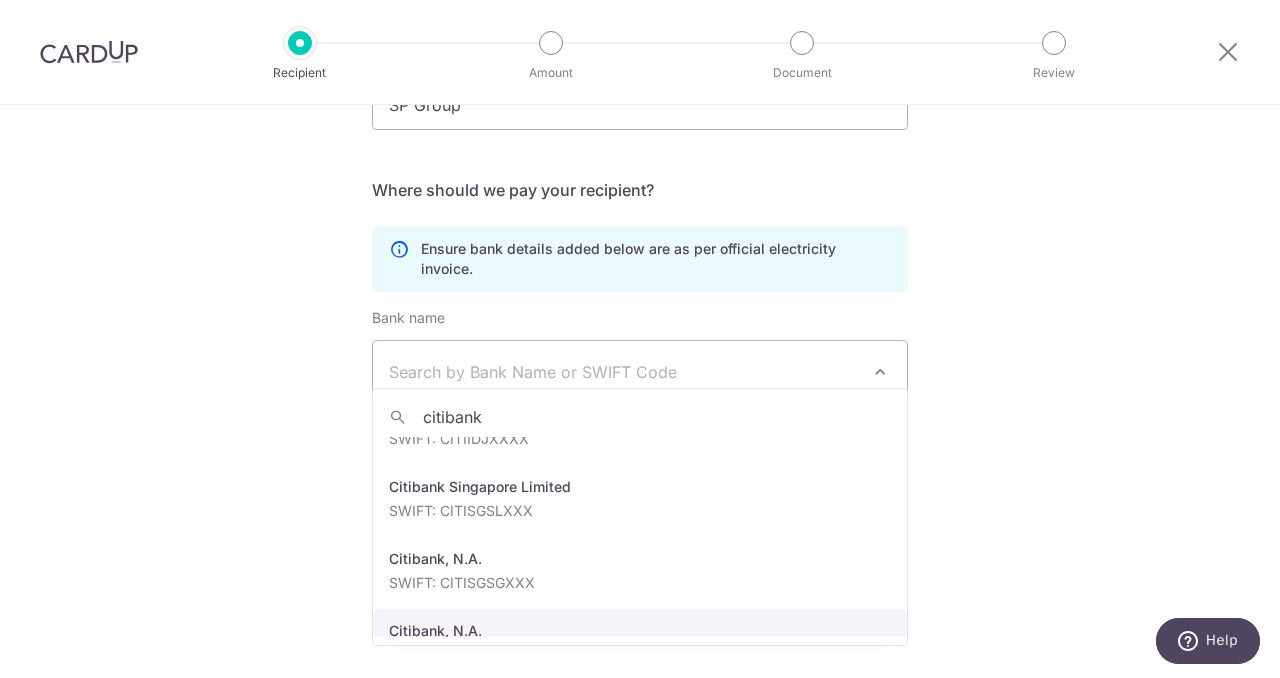 scroll, scrollTop: 18, scrollLeft: 0, axis: vertical 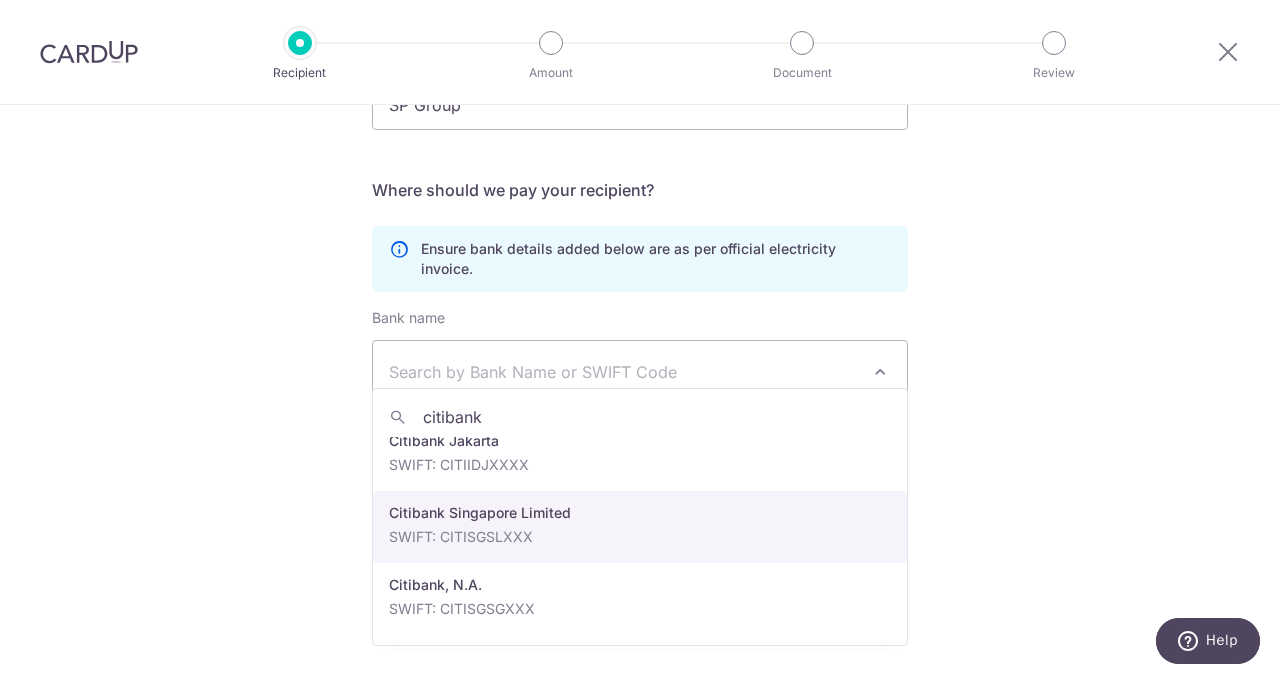 type on "citibank" 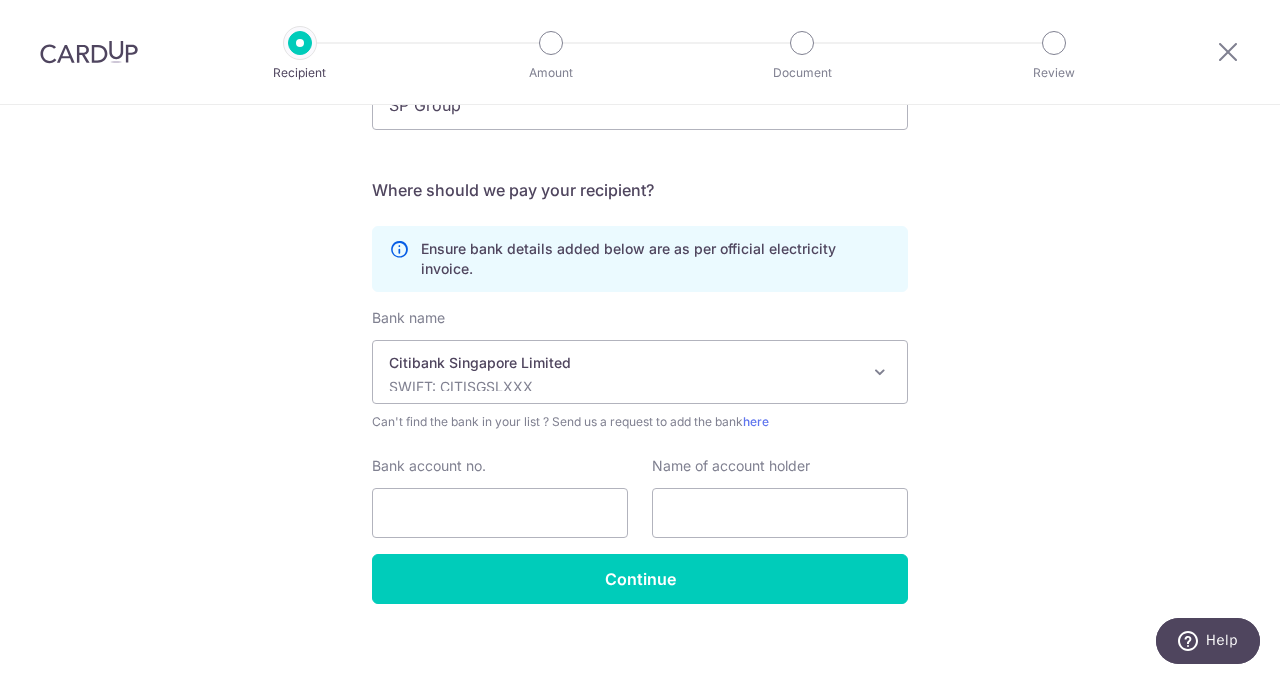 click on "Bank name
Select Bank
[BANK]
[BANK]
[COUNTRY] & [COUNTRY] Banking Group
[BANK] PUBLIC COMPANY LIMITED
[BANK]
[BANK] of America Merrill Corp. [COUNTRY]
[BANK] of China
[BANK] OF COMMUNICATIONS CO.,LTD.
[BANK]
[BANK] Paribas
[BANK] Trust Company
CHINA CONSTRUCTION [BANK] CORPORATION
[BANK]
[BANK]
[BANK]
[BANK], N.A.
[BANK], N.A.
[BANK], N.A.
[BANK],N.A.
[BANK] National Association
[BANK]
[BANK] Bank of Australia
[BANK] Agricole Corporate and Investment Bank
[BANK]
[BANK] Bank
[BANK]
[BANK] Bank
[BANK] Finance
[BANK] Bank (Singapore) Limited.
[BANK] Corporate ([BANK])
[BANK] [COUNTRY]
[BANK] Personal ([BANK])
[BANK] [BANK] LTD
[BANK] Bank
[BANK] and Commercial Bank of China
[BANK] Morgan Chase
[BANK] Banking BHD" at bounding box center [640, 431] 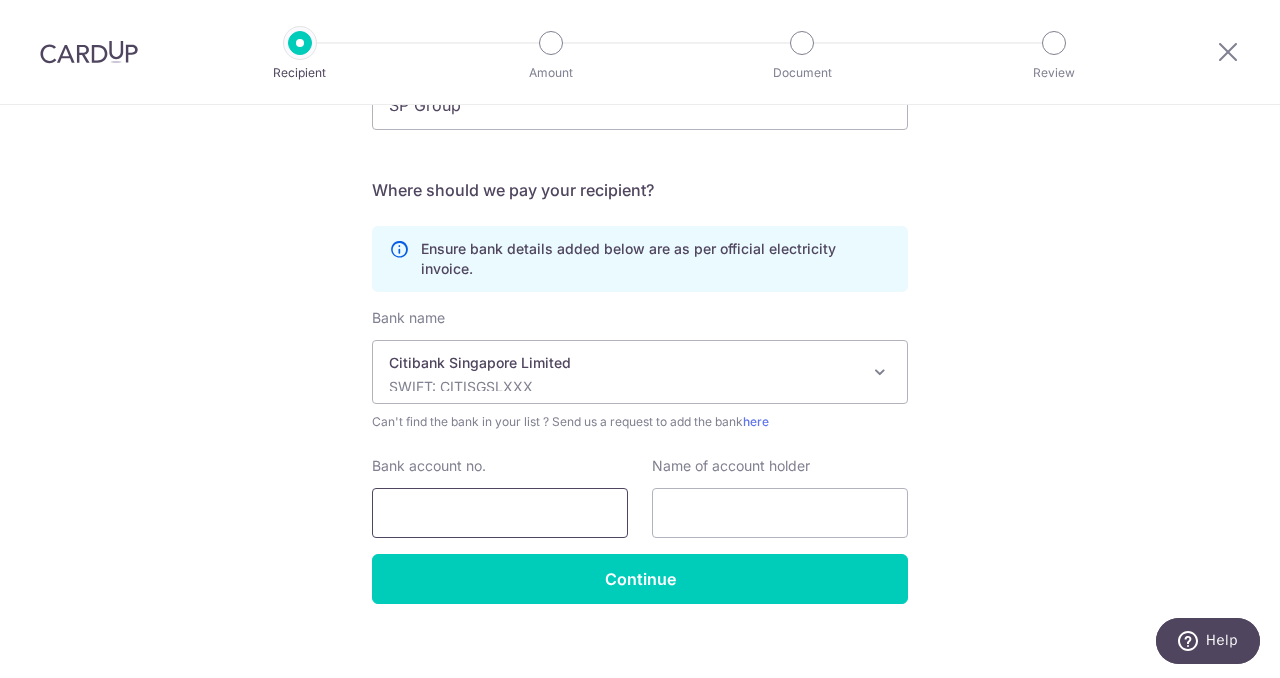 click on "Bank account no." at bounding box center [500, 513] 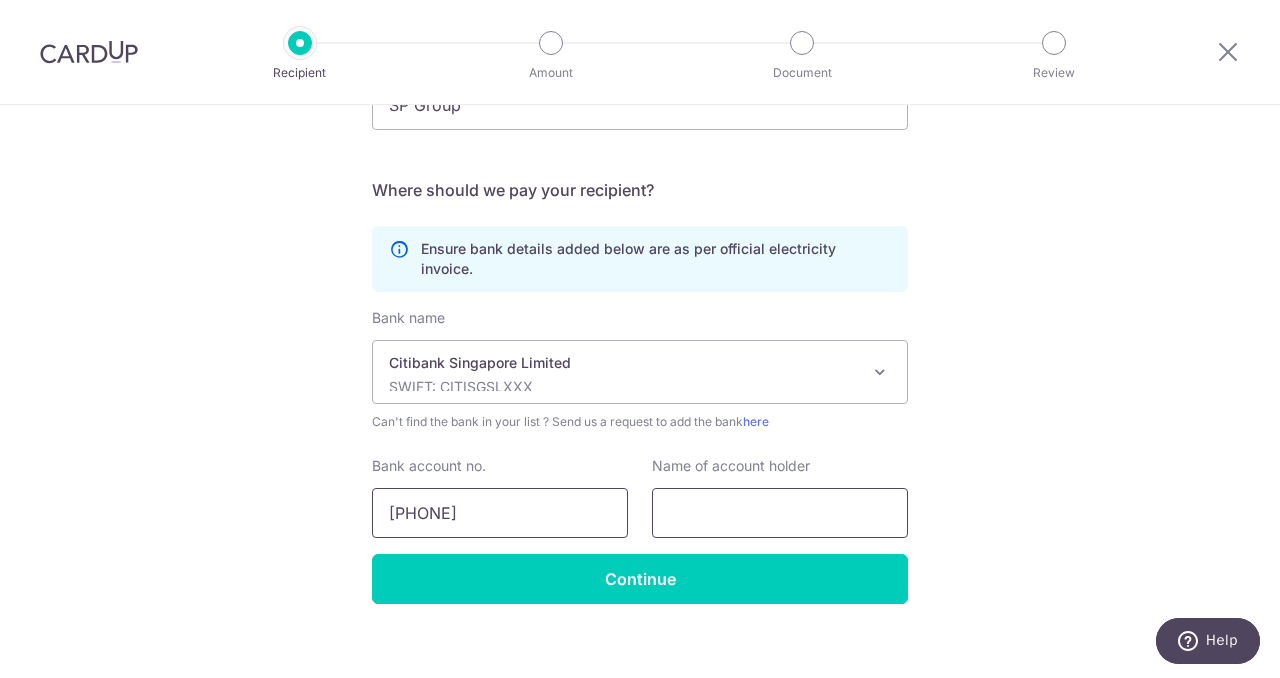 type on "[PHONE]" 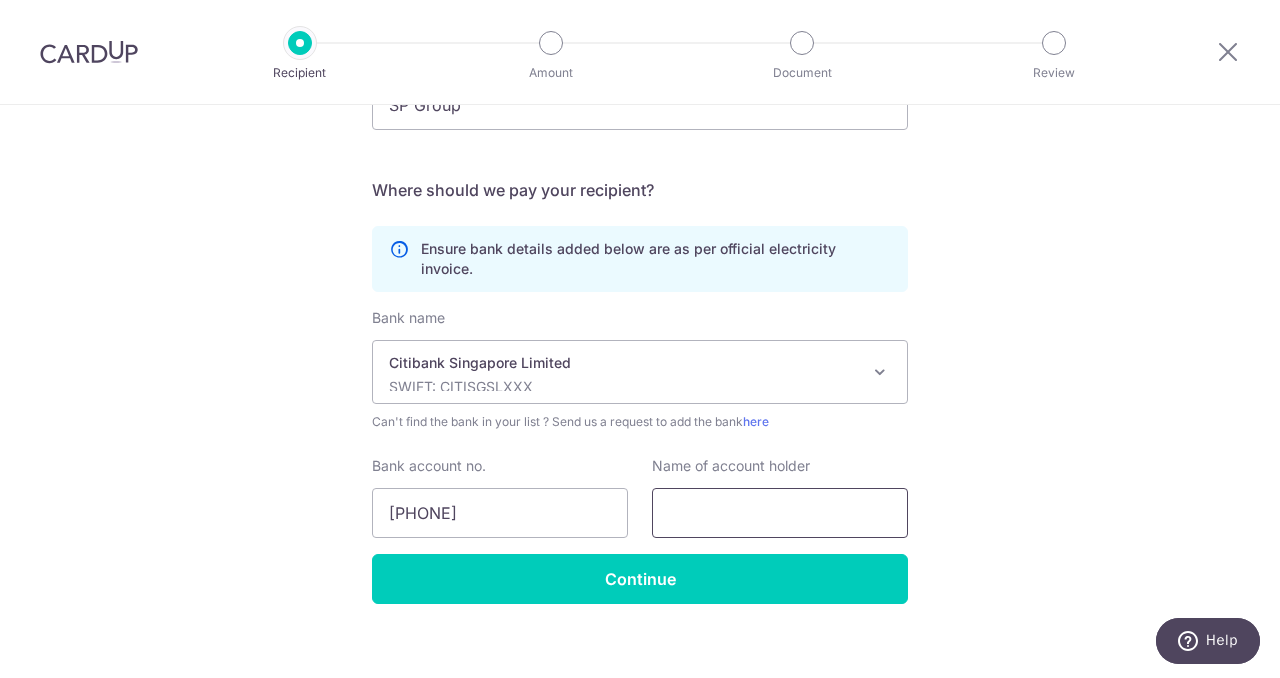 click at bounding box center (780, 513) 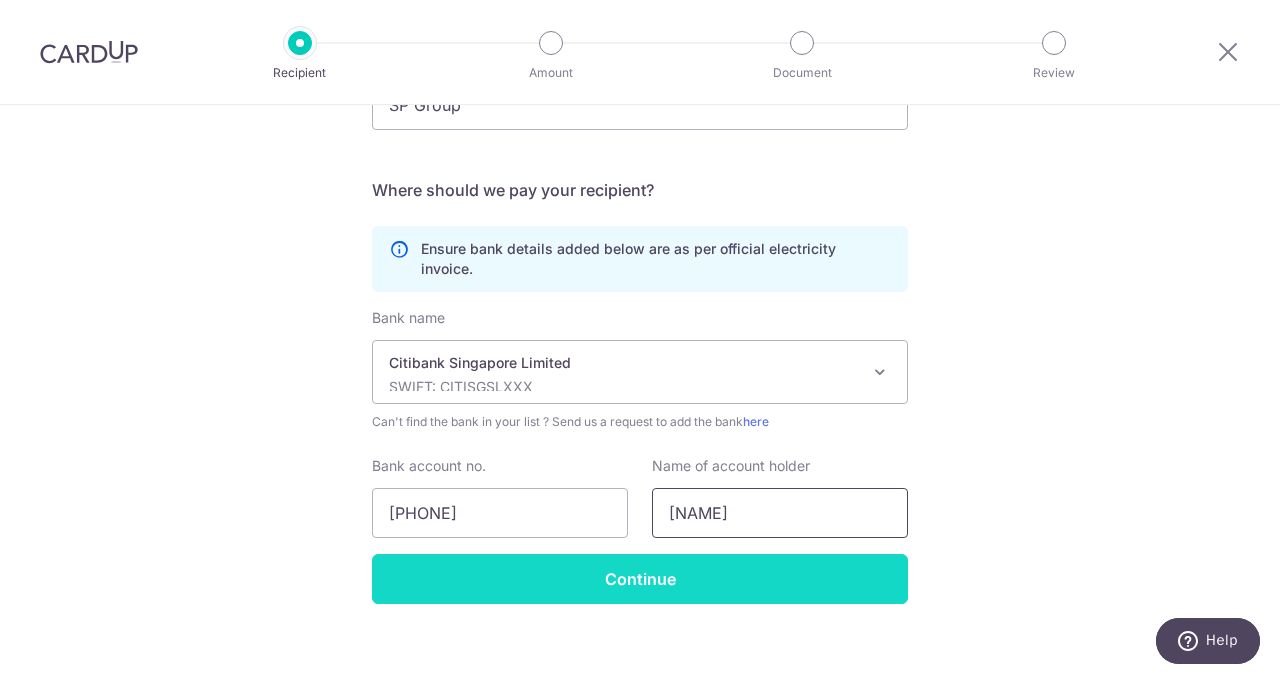 type on "[NAME]" 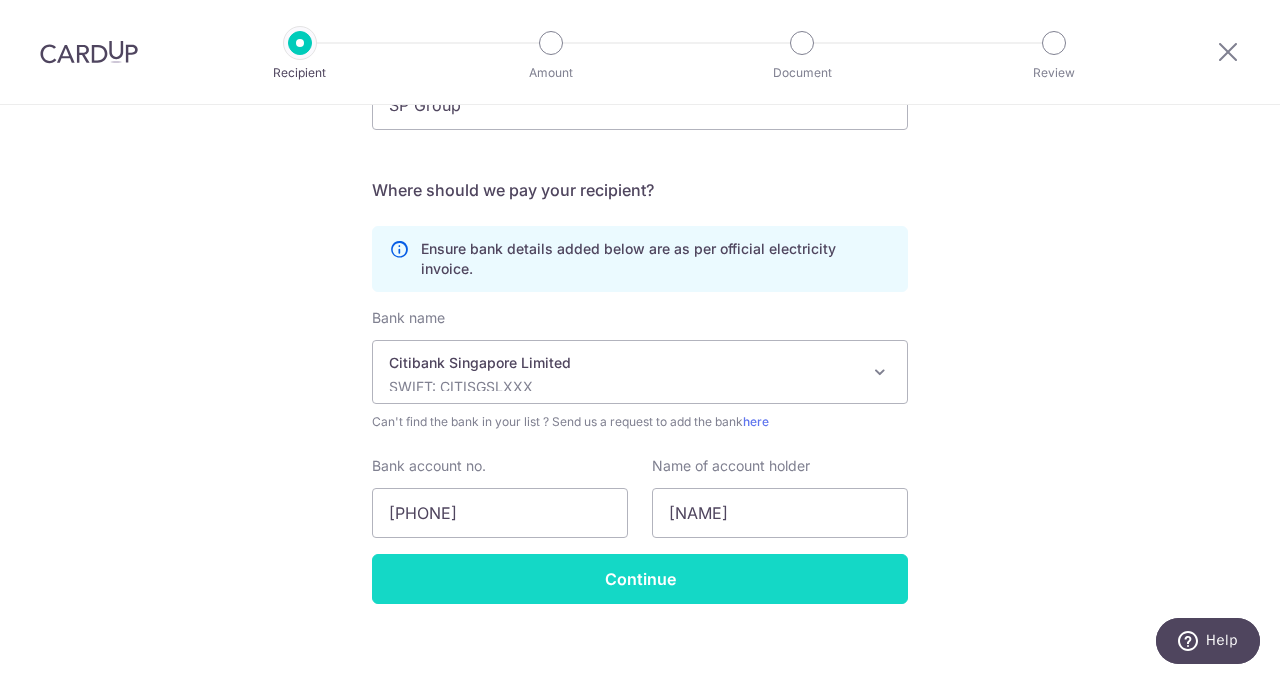 click on "Continue" at bounding box center (640, 579) 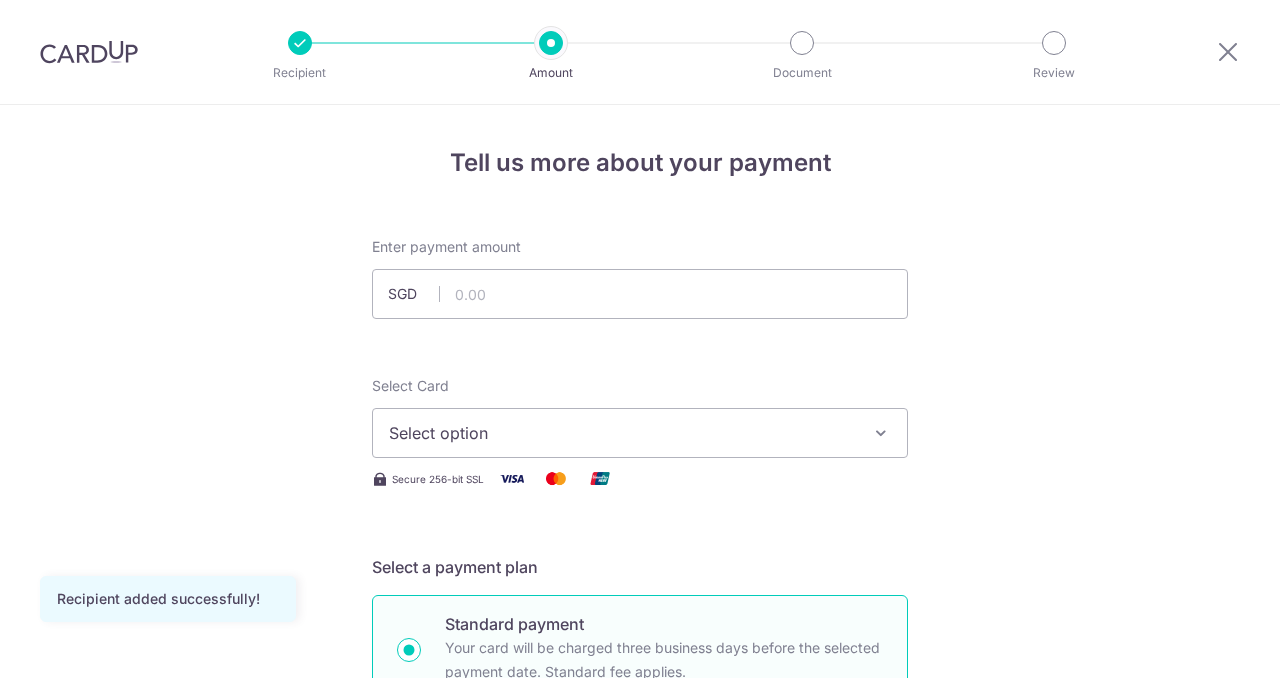 scroll, scrollTop: 0, scrollLeft: 0, axis: both 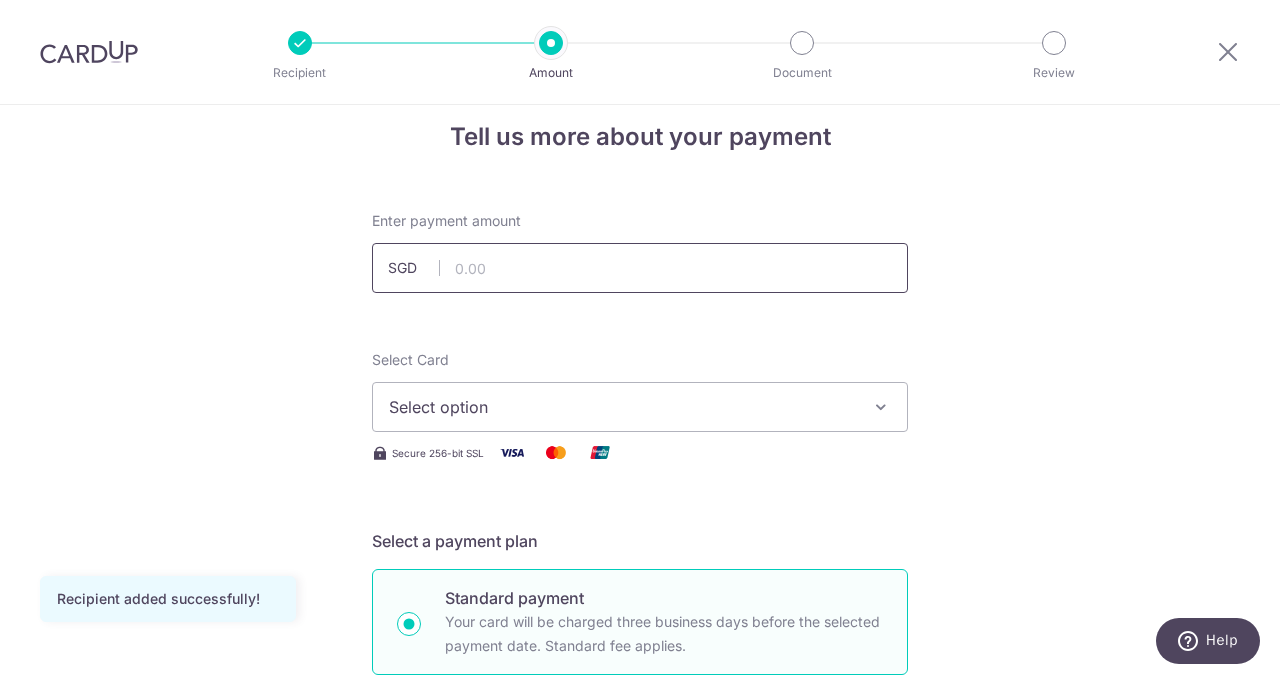 click at bounding box center (640, 268) 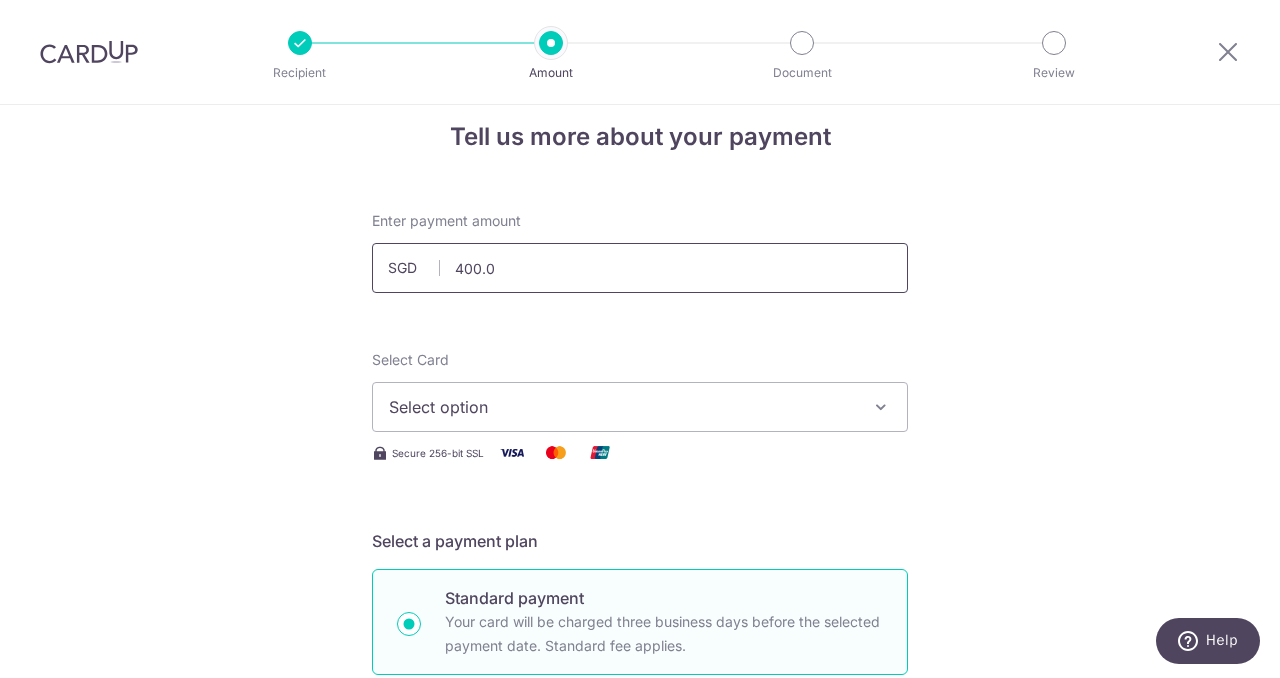 type on "400.00" 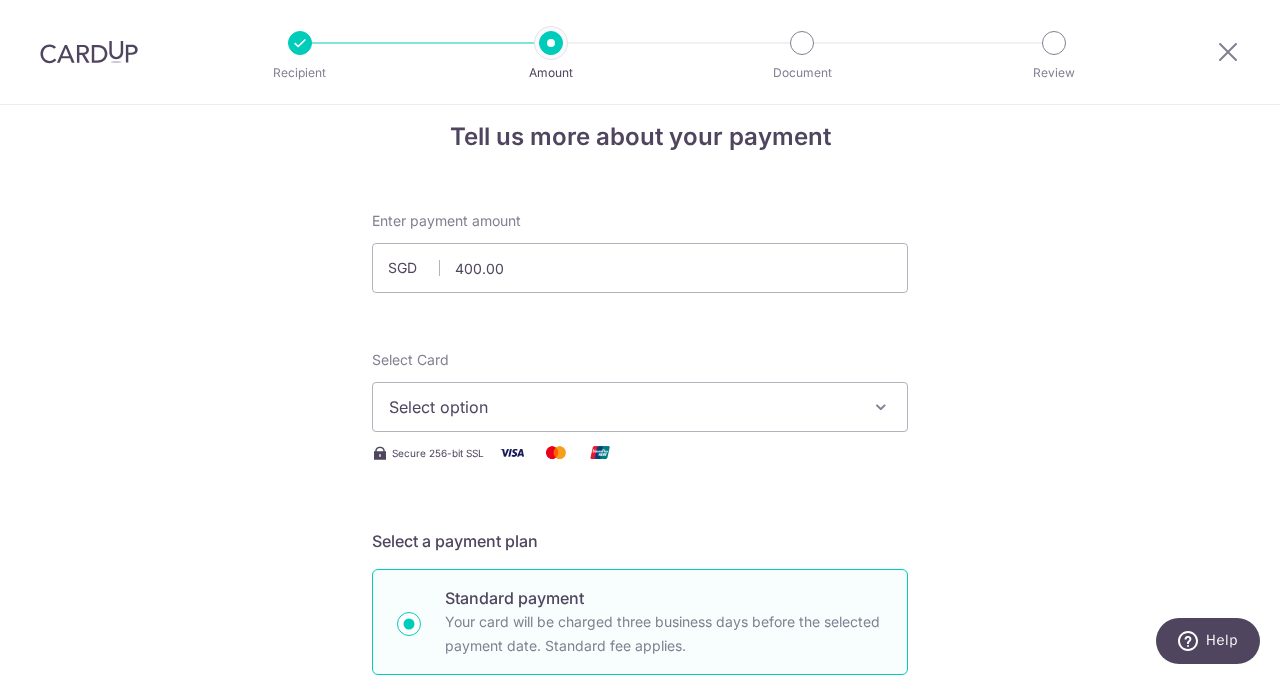 click on "Select option" at bounding box center [622, 407] 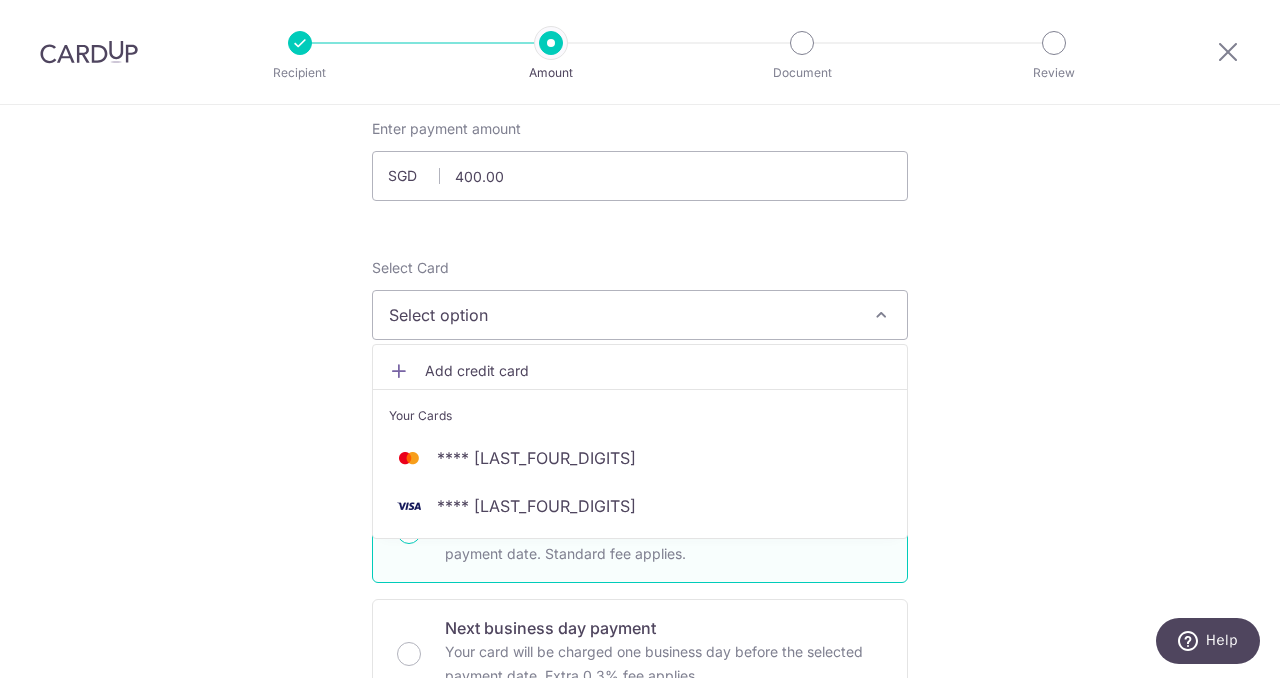 scroll, scrollTop: 129, scrollLeft: 0, axis: vertical 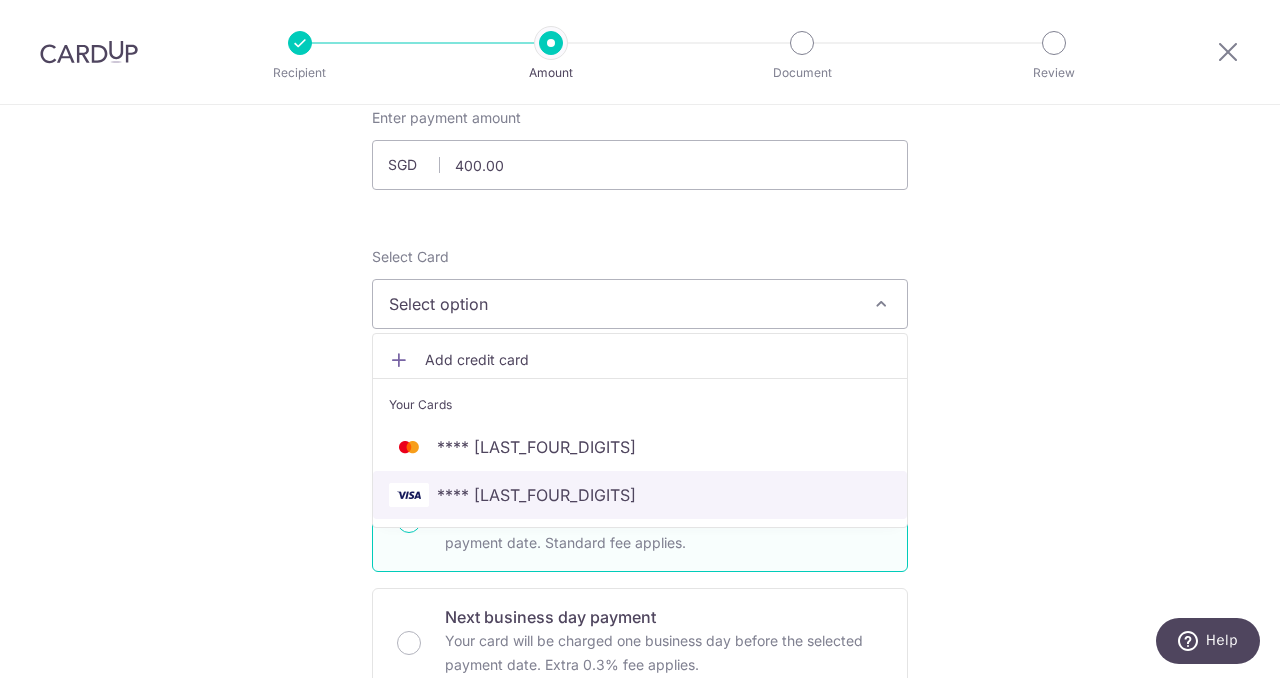 click on "**** [LAST_FOUR_DIGITS]" at bounding box center [640, 495] 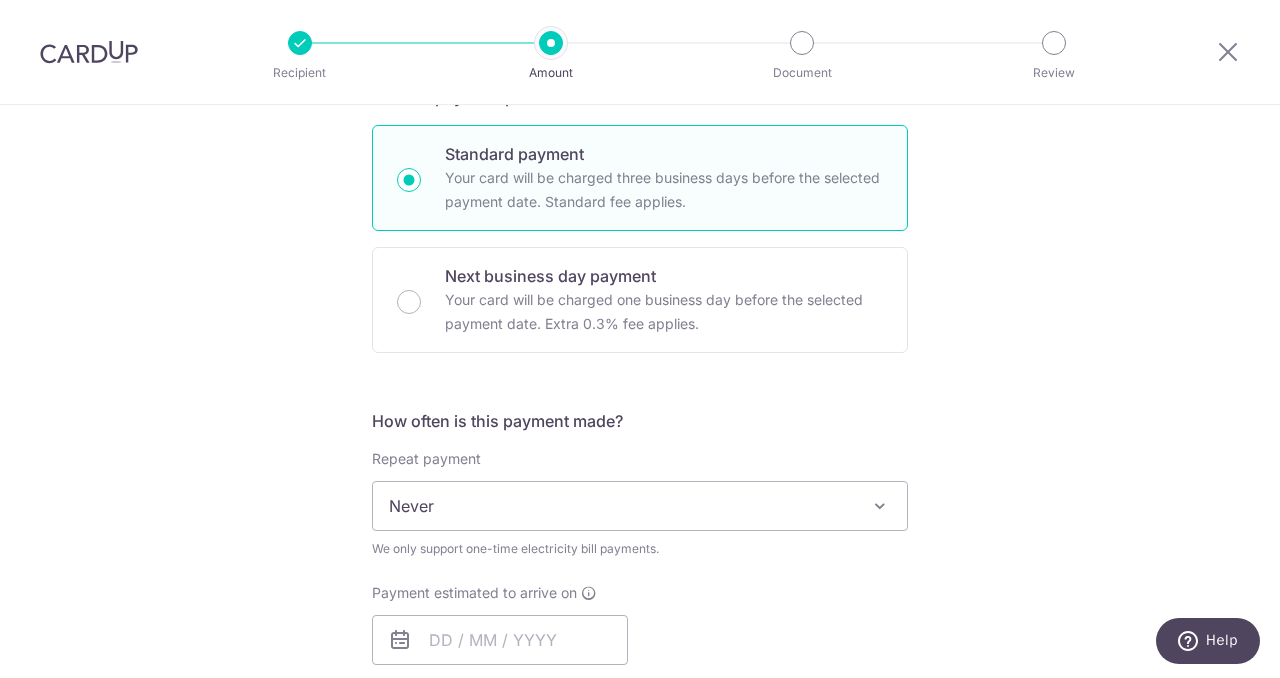 scroll, scrollTop: 471, scrollLeft: 0, axis: vertical 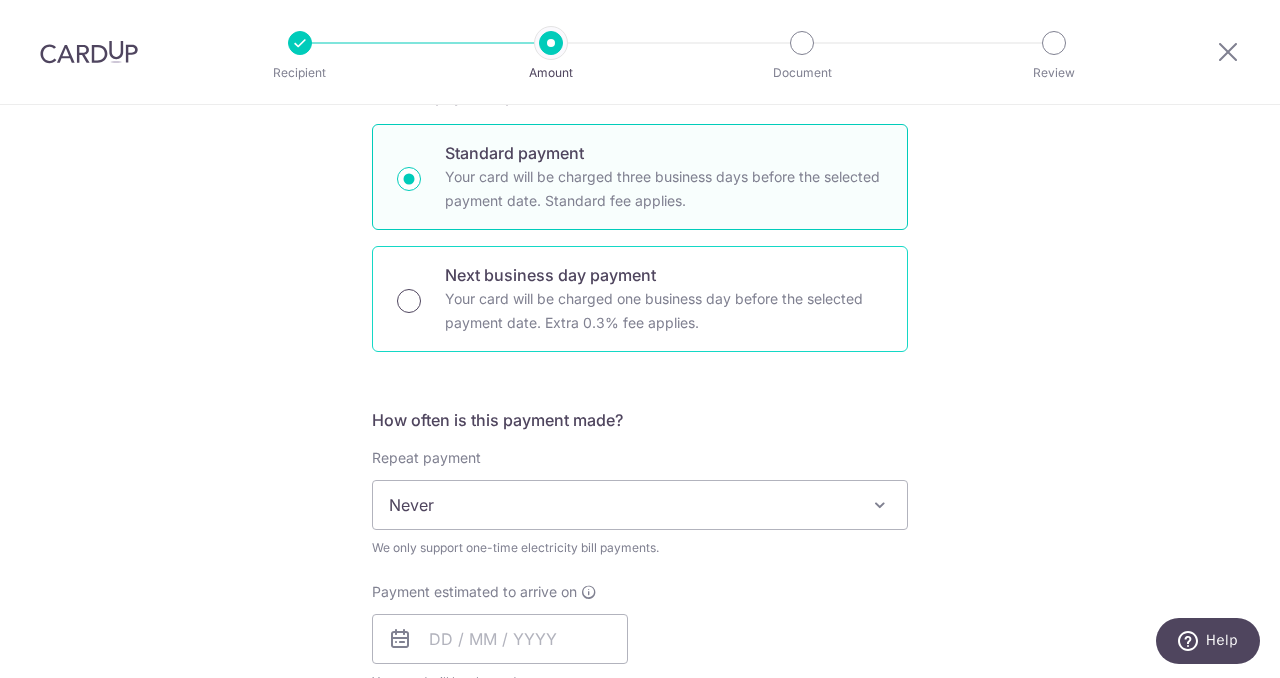 click on "Next business day payment
Your card will be charged one business day before the selected payment date. Extra 0.3% fee applies." at bounding box center (409, 301) 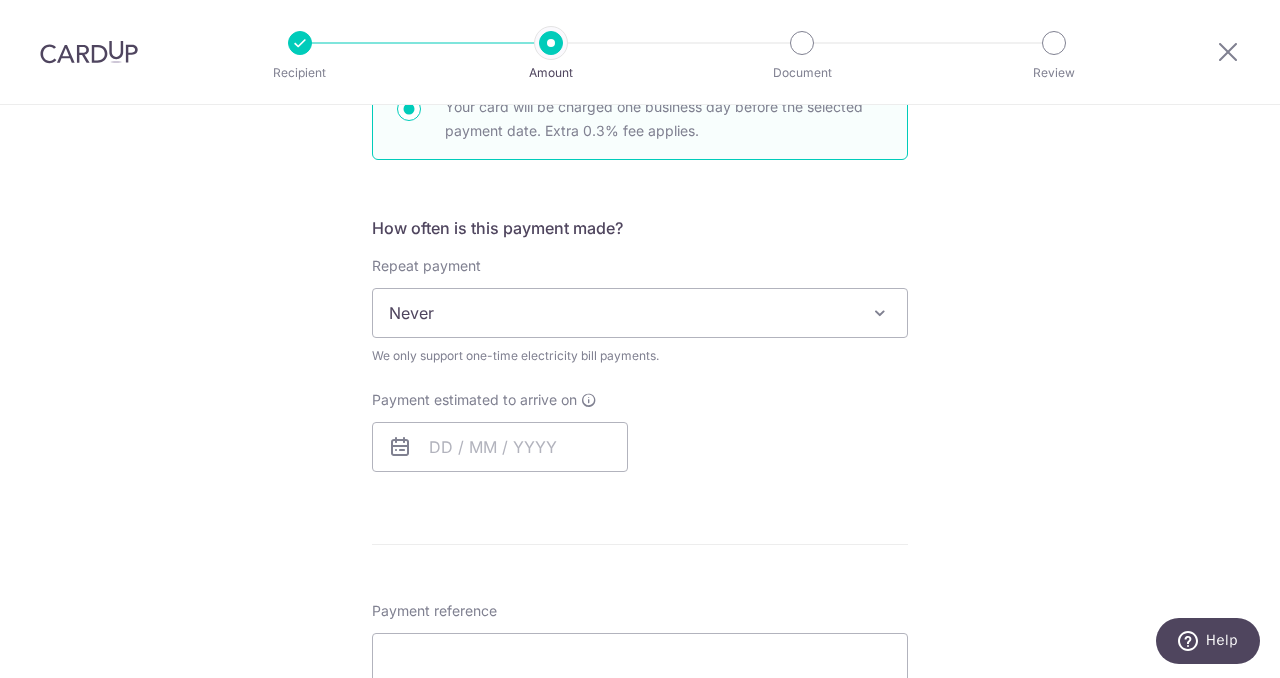 scroll, scrollTop: 665, scrollLeft: 0, axis: vertical 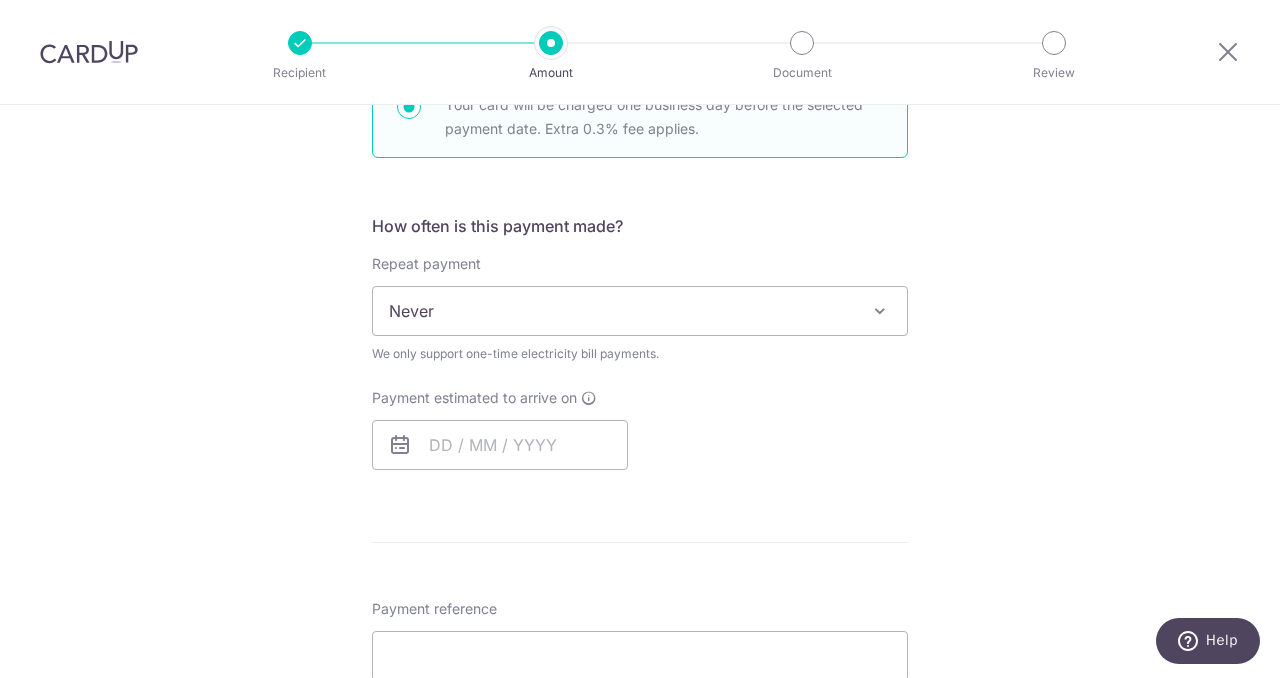 click at bounding box center [880, 311] 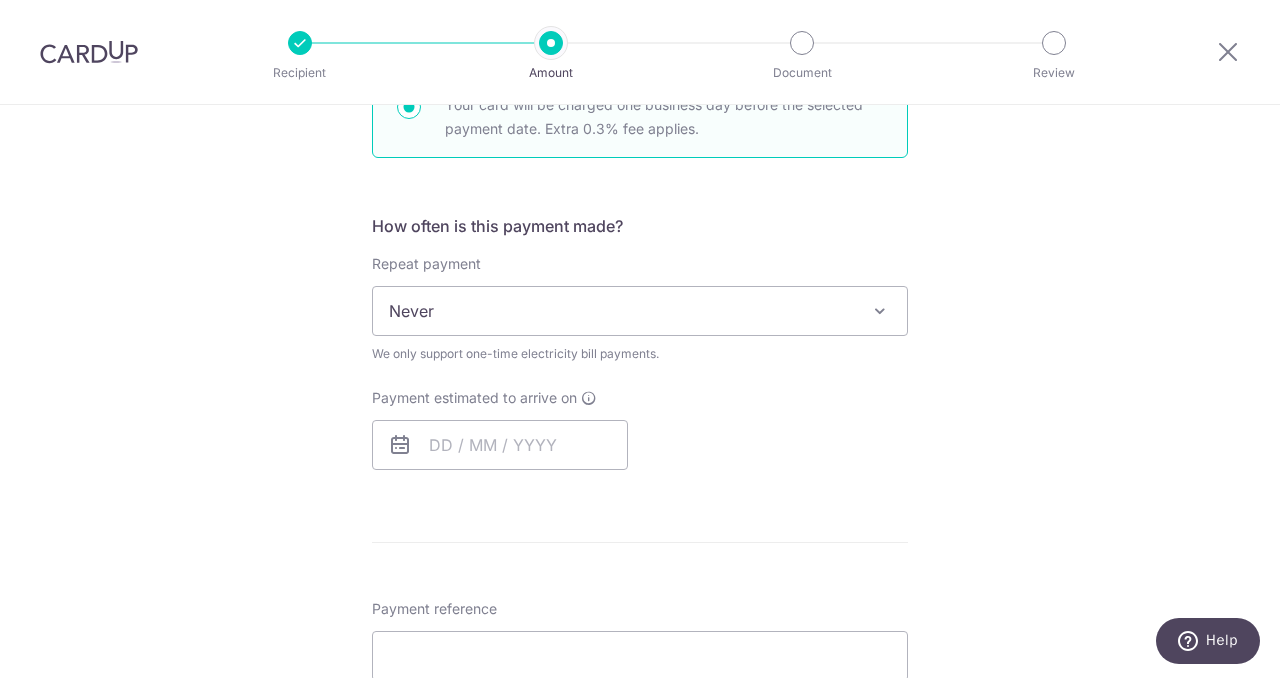 click on "Tell us more about your payment
Enter payment amount
SGD
400.00
400.00
Recipient added successfully!
Select Card
**** [LAST_FOUR_DIGITS]
Add credit card
Your Cards
**** [LAST_FOUR_DIGITS]
**** [LAST_FOUR_DIGITS]
Secure 256-bit SSL
Text
New card details
Card" at bounding box center (640, 393) 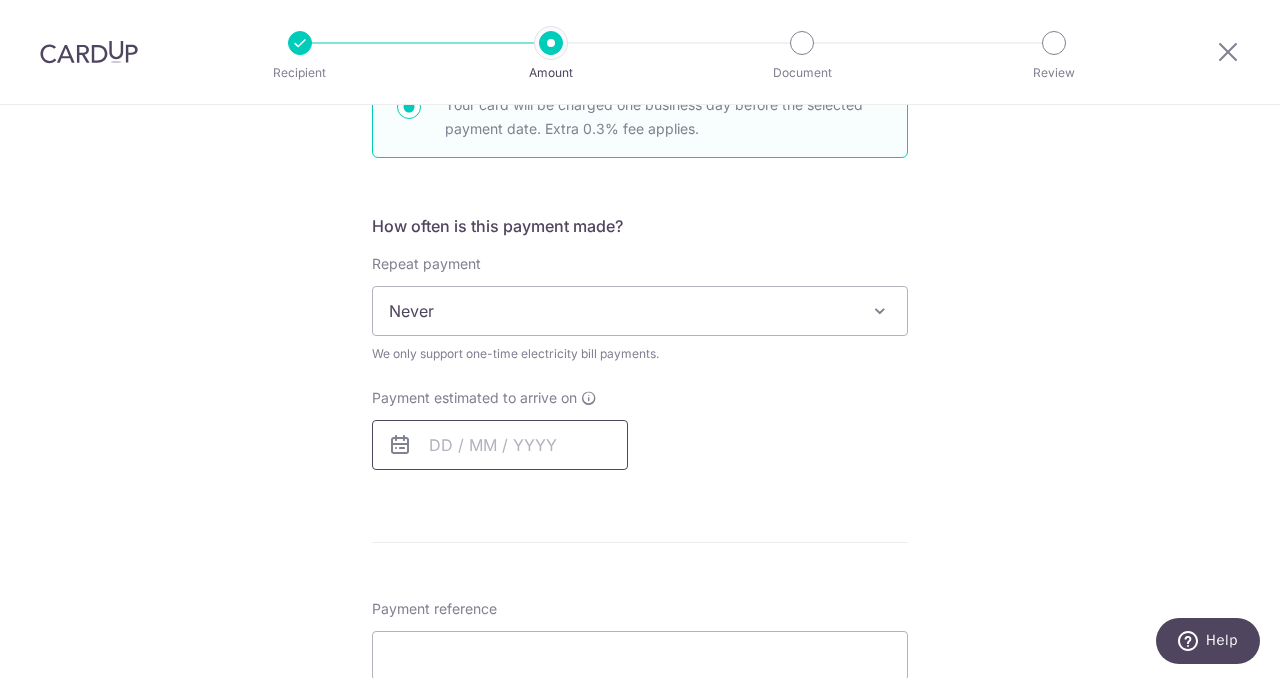 click at bounding box center (500, 445) 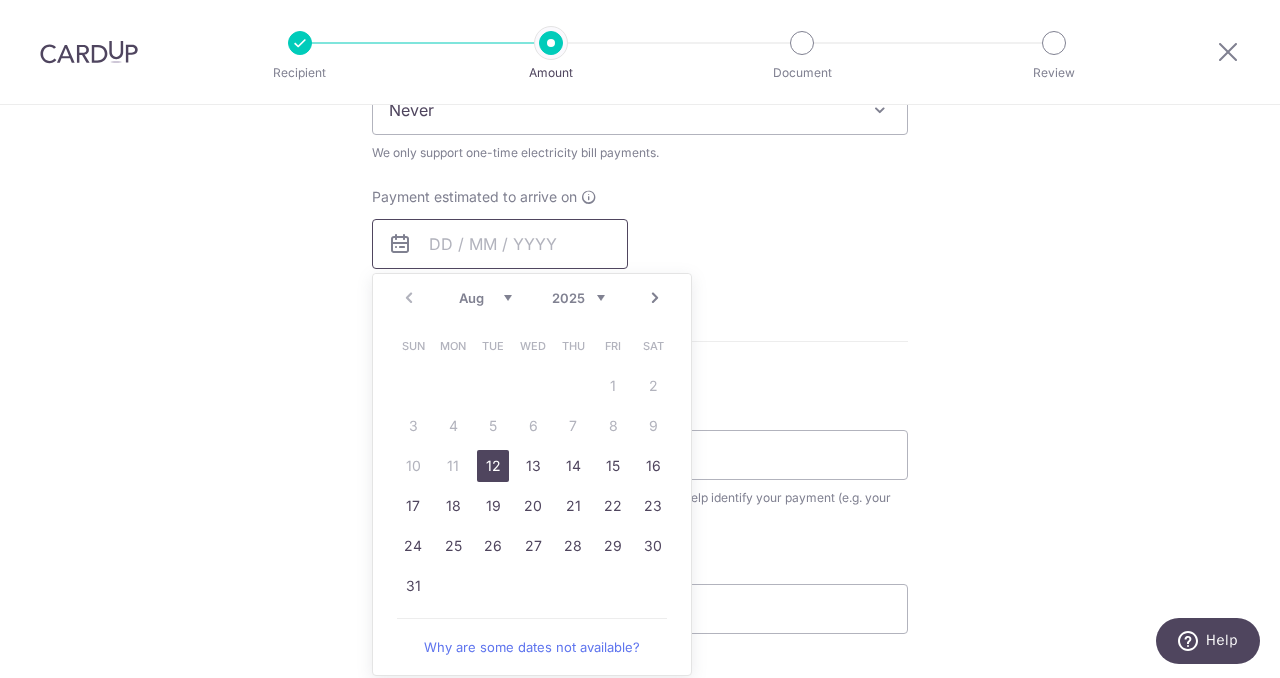 scroll, scrollTop: 916, scrollLeft: 0, axis: vertical 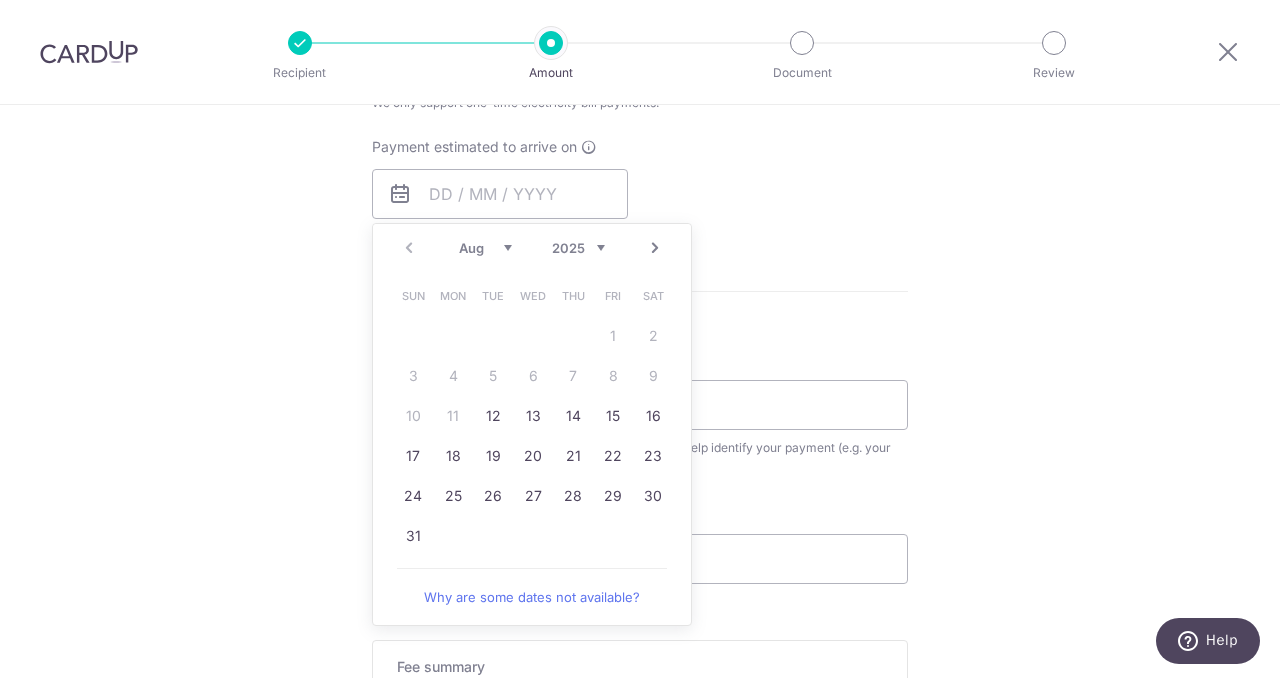 click on "Tell us more about your payment
Enter payment amount
SGD
400.00
400.00
Recipient added successfully!
Select Card
**** [LAST_FOUR_DIGITS]
Add credit card
Your Cards
**** [LAST_FOUR_DIGITS]
**** [LAST_FOUR_DIGITS]
Secure 256-bit SSL
Text
New card details
Card" at bounding box center [640, 142] 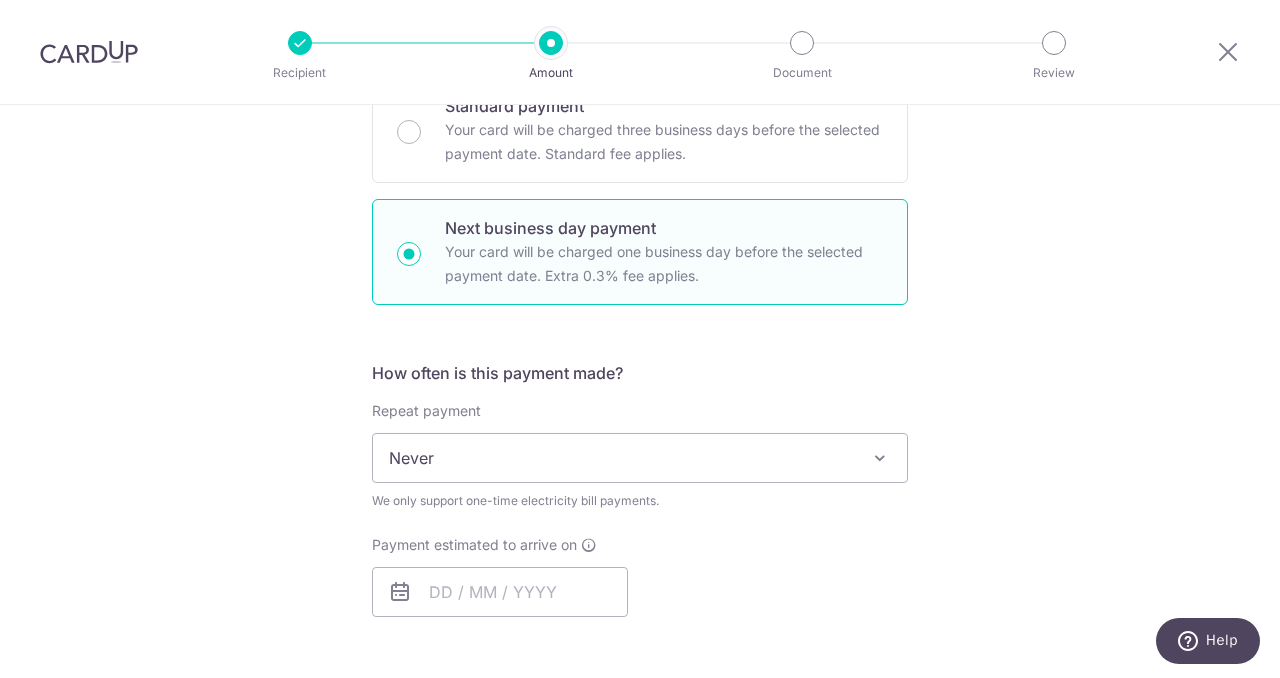scroll, scrollTop: 489, scrollLeft: 0, axis: vertical 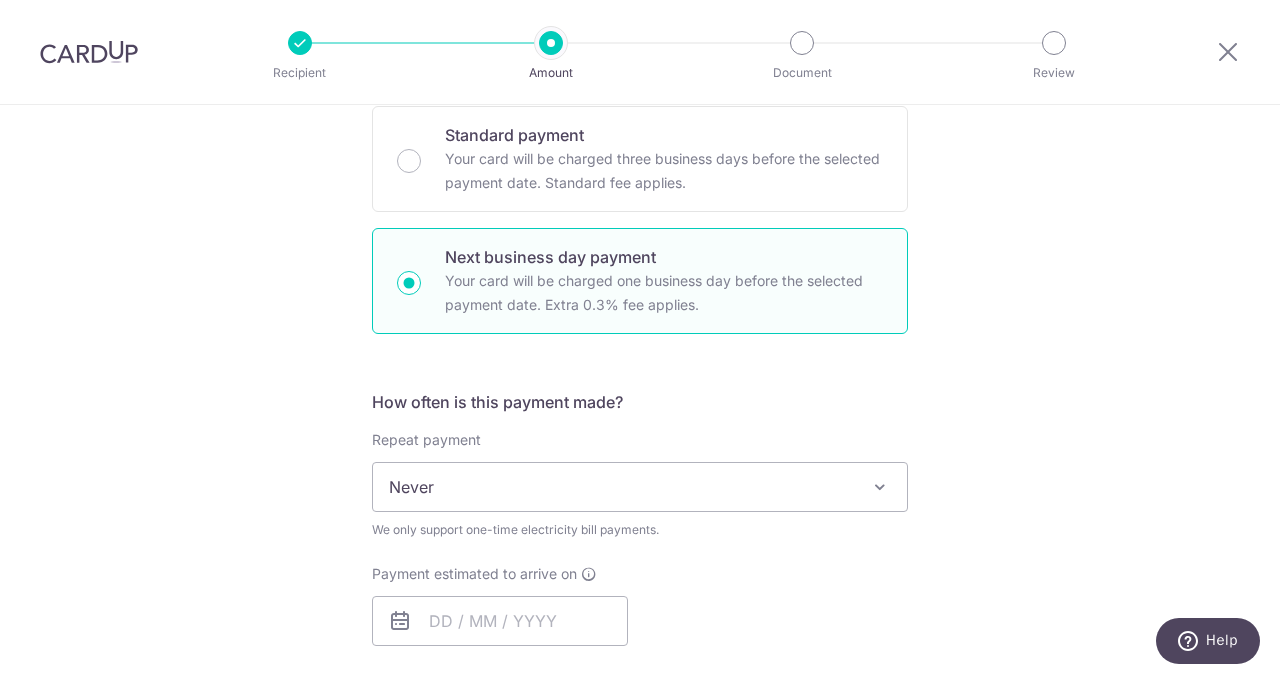 click on "Next business day payment" at bounding box center (664, 257) 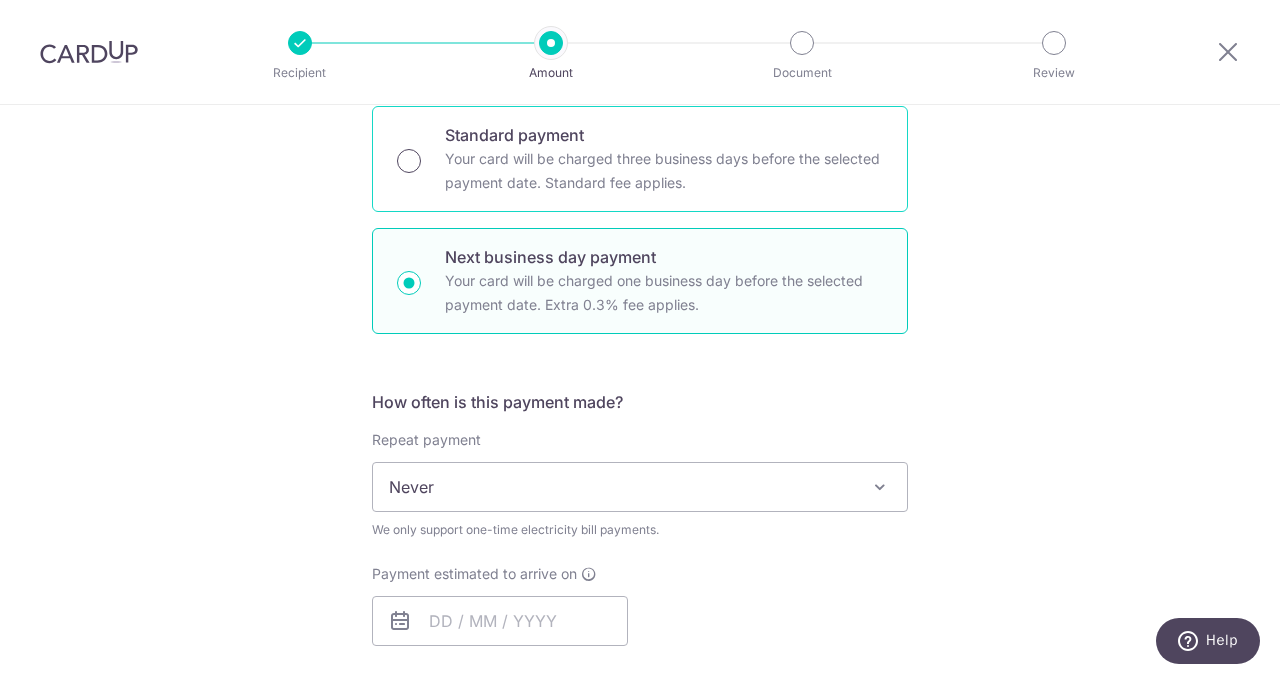 radio on "true" 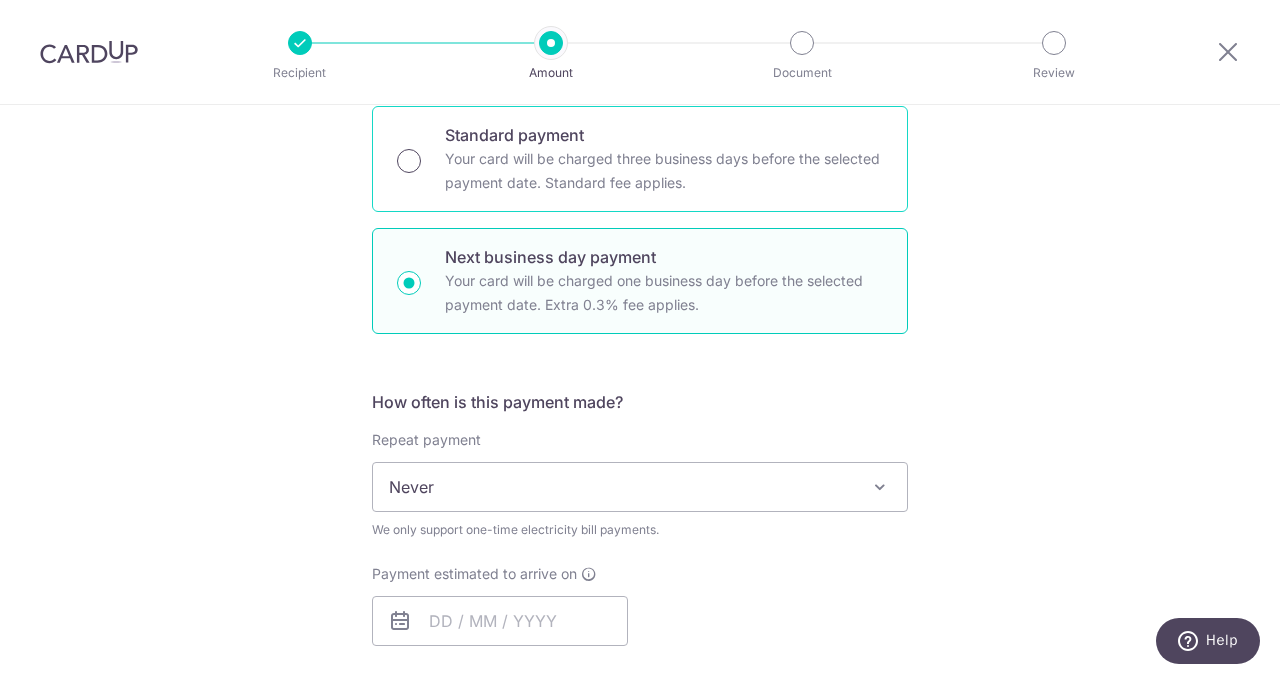 radio on "true" 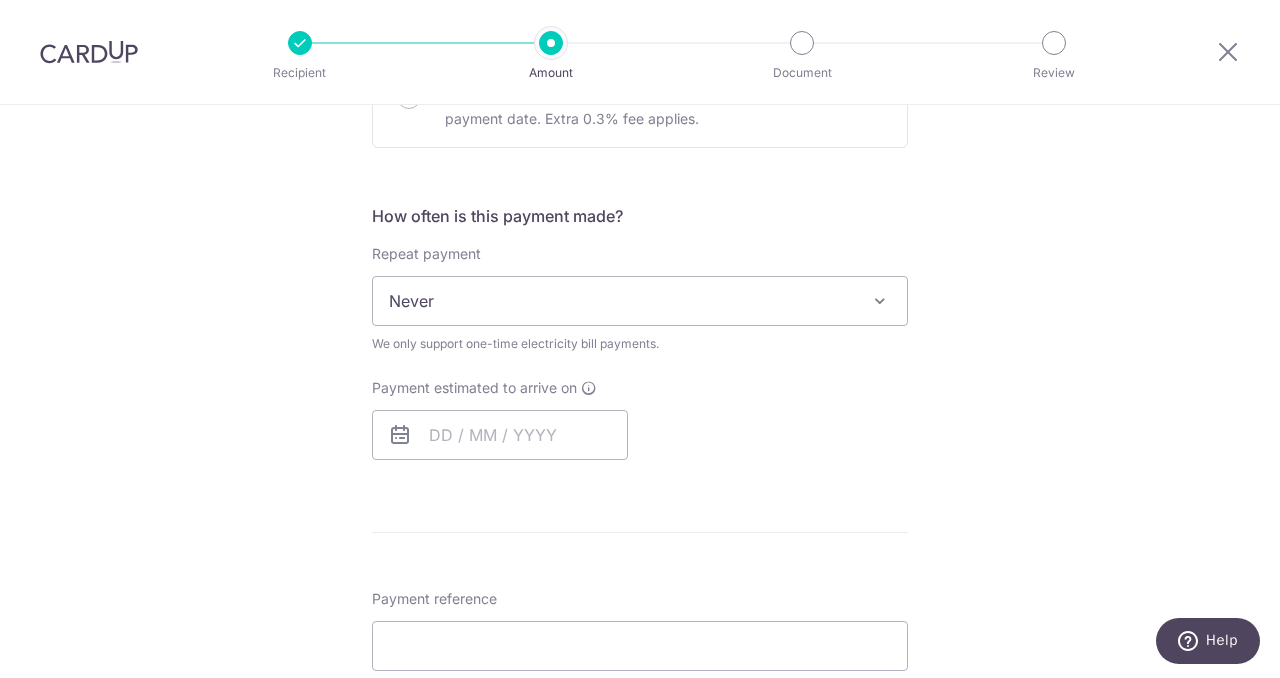scroll, scrollTop: 745, scrollLeft: 0, axis: vertical 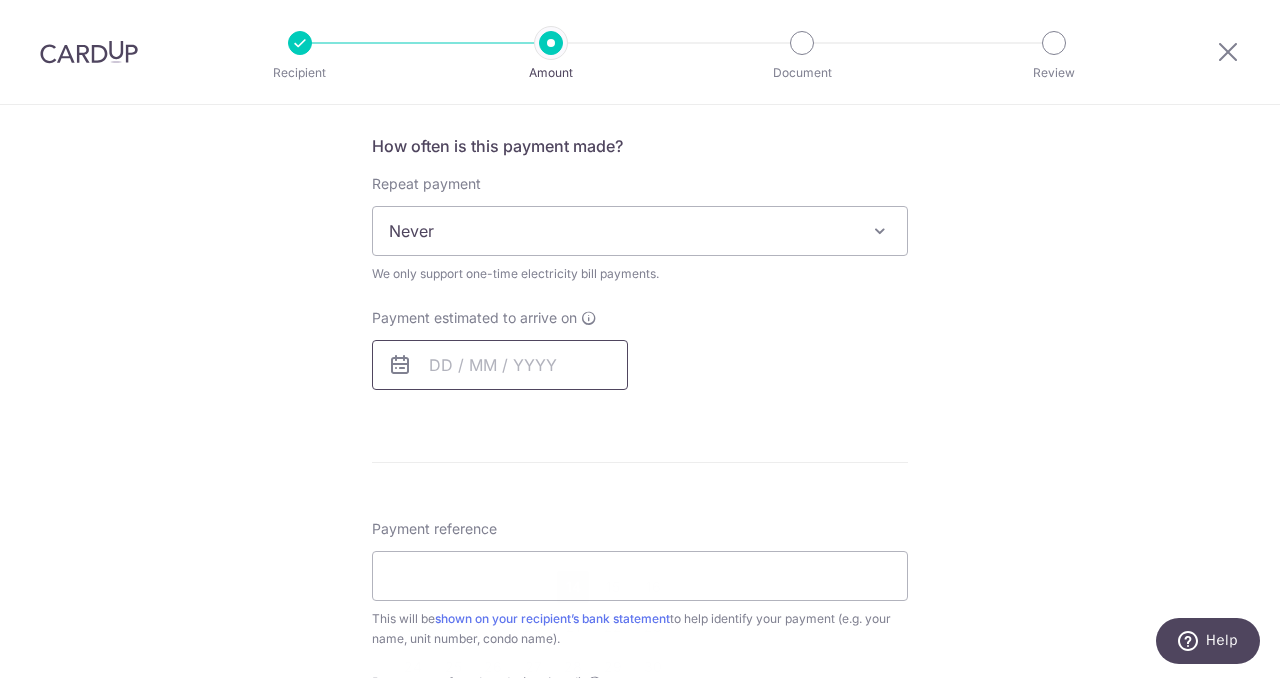 click at bounding box center (500, 365) 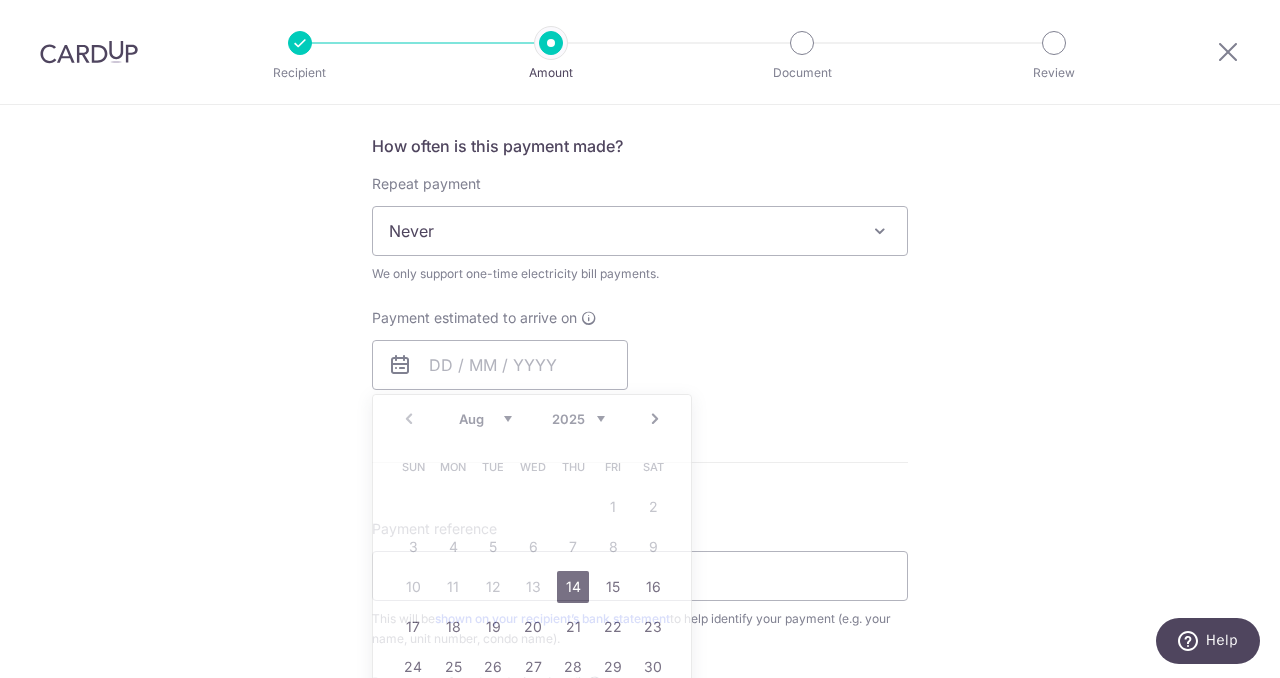 click on "Enter payment amount
SGD
400.00
400.00
Recipient added successfully!
Select Card
**** [LAST_FOUR_DIGITS]
Add credit card
Your Cards
**** [LAST_FOUR_DIGITS]
**** [LAST_FOUR_DIGITS]
Secure 256-bit SSL
Text
New card details
Card
Secure 256-bit SSL" at bounding box center (640, 283) 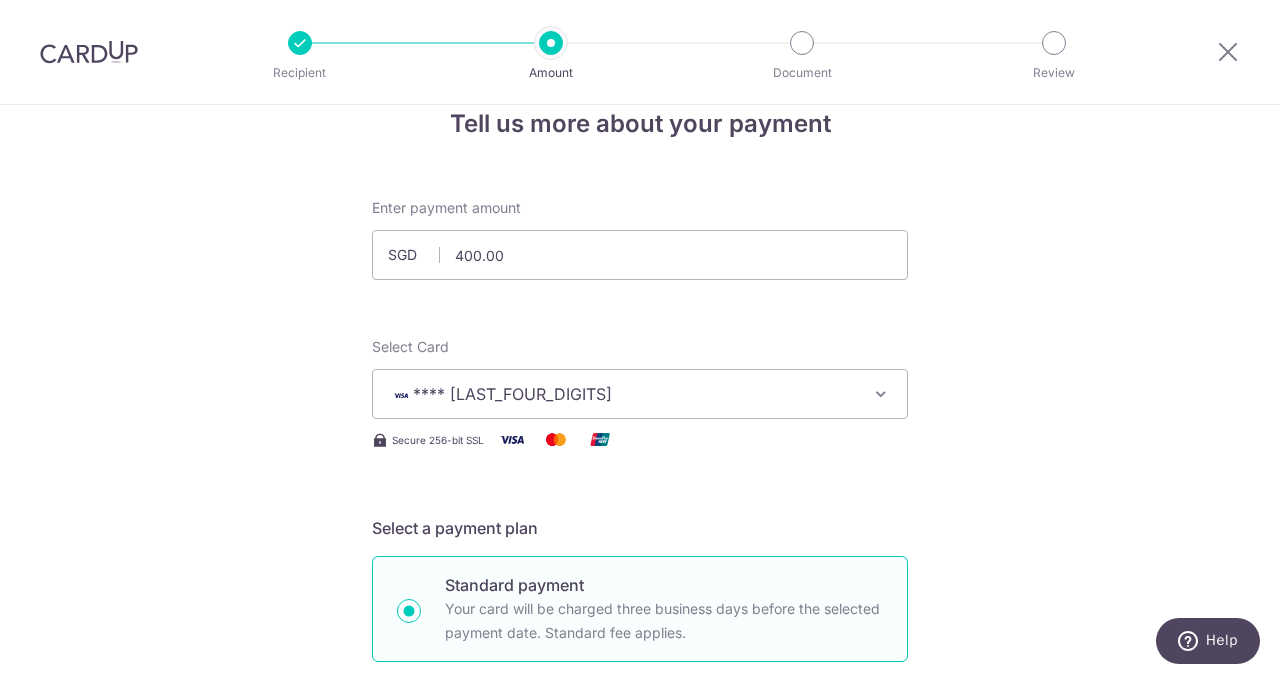scroll, scrollTop: 0, scrollLeft: 0, axis: both 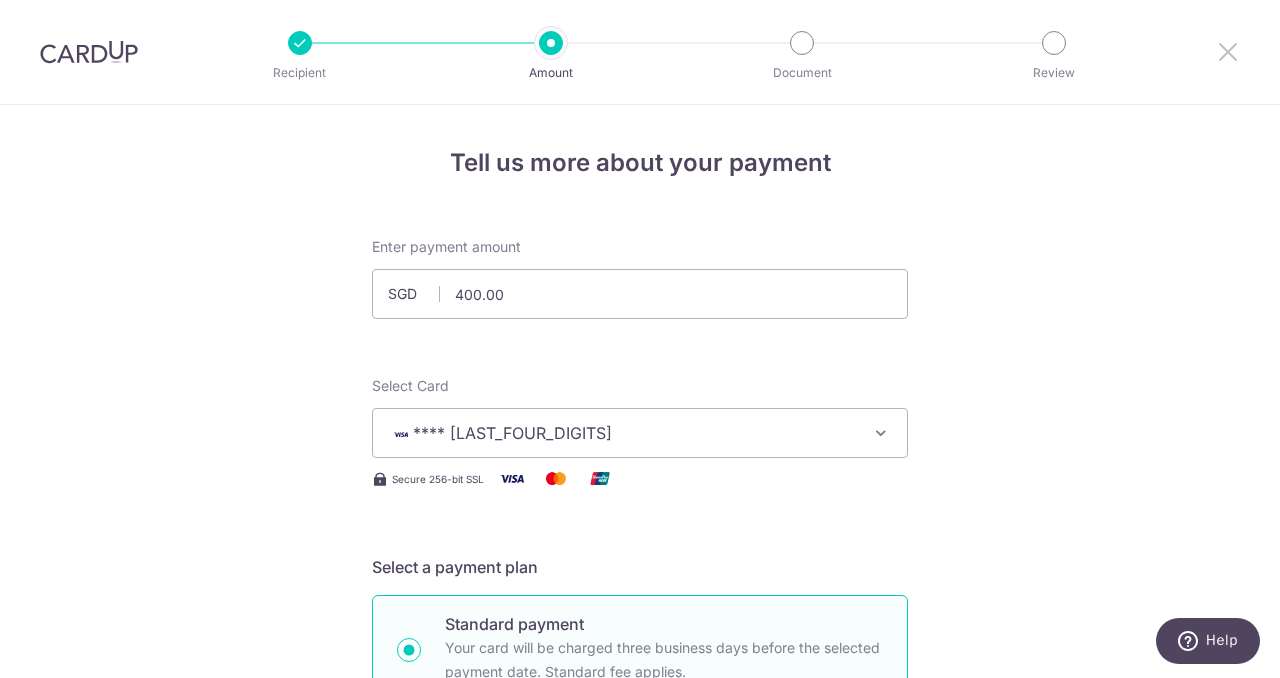 click at bounding box center [1228, 51] 